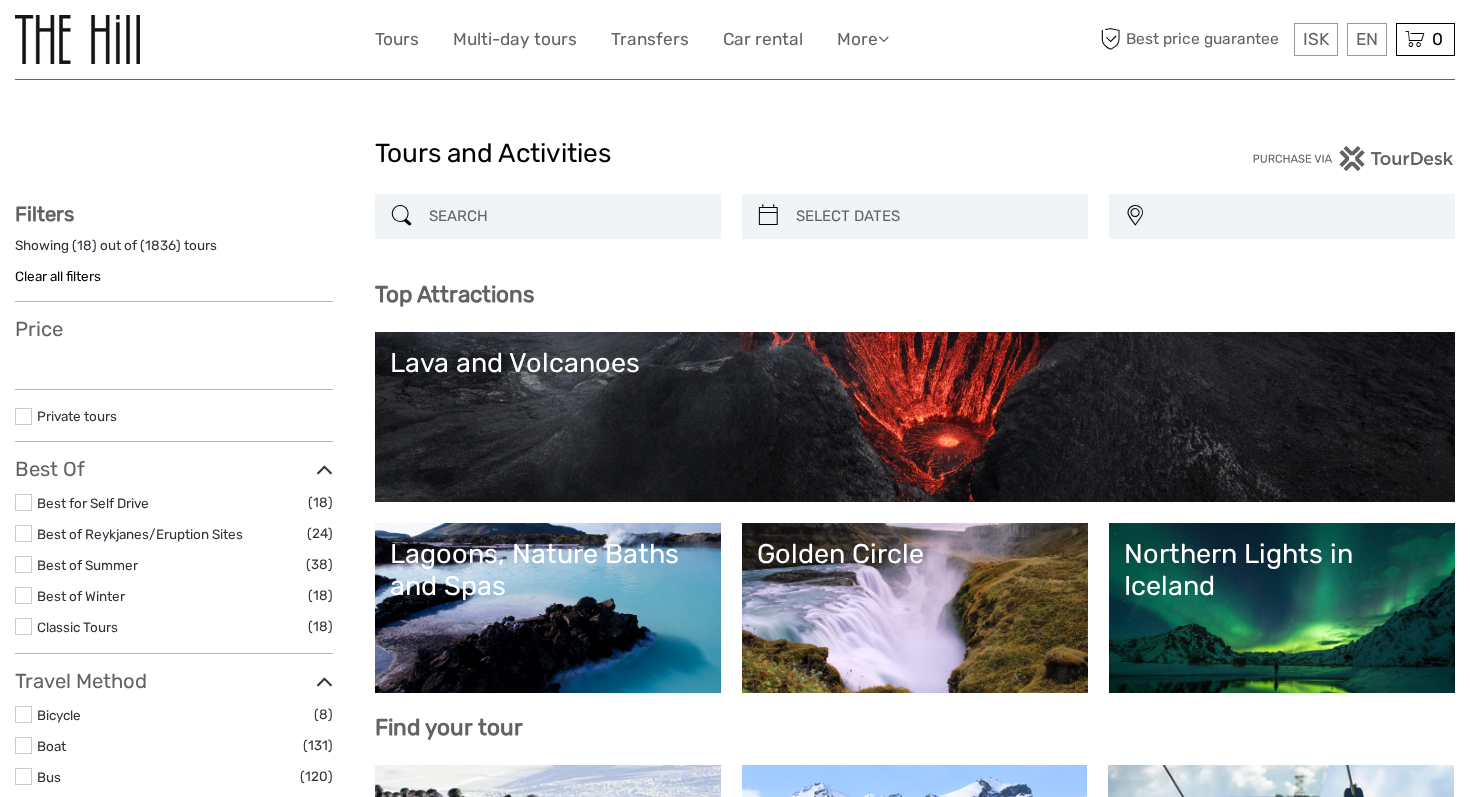 select 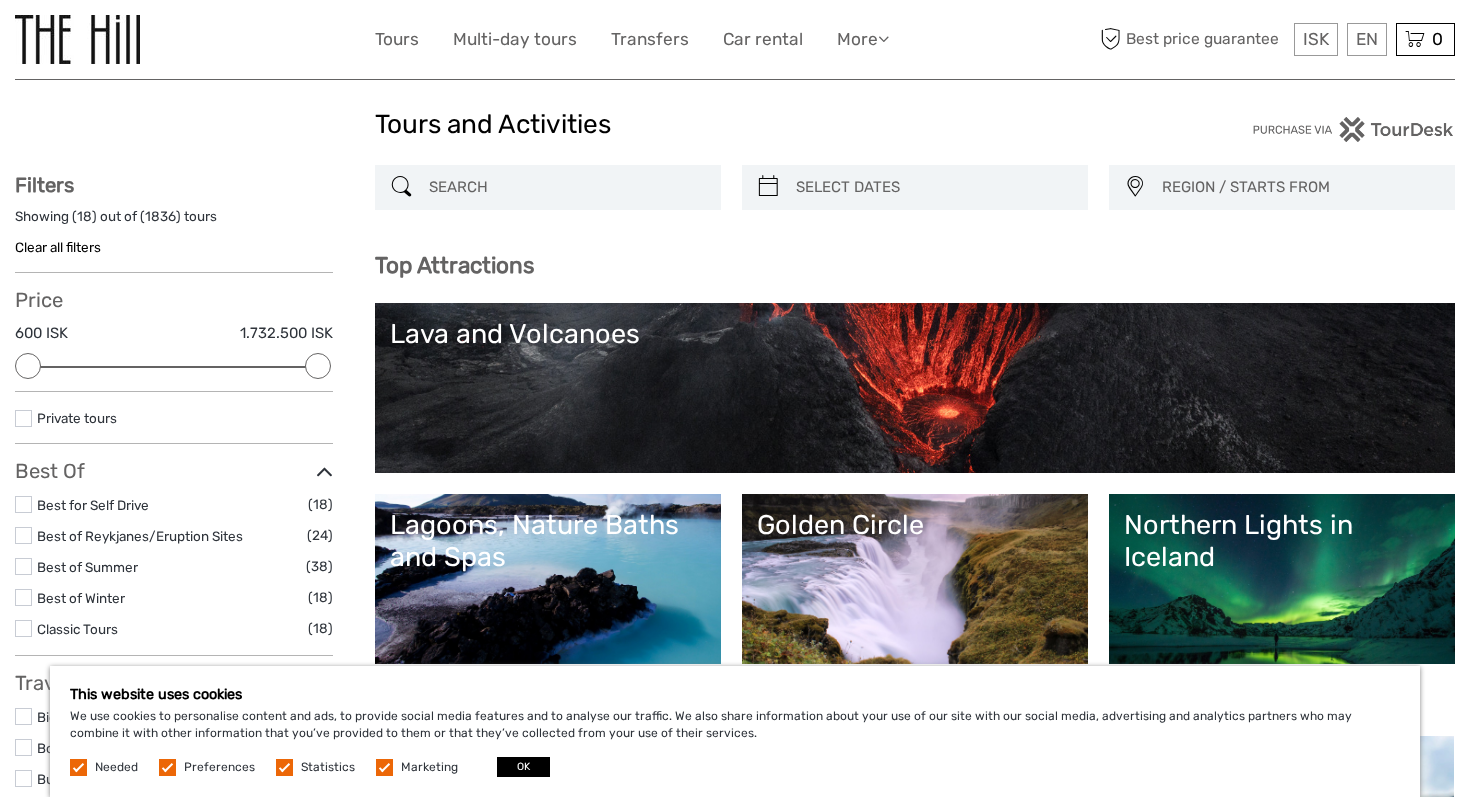 scroll, scrollTop: 68, scrollLeft: 0, axis: vertical 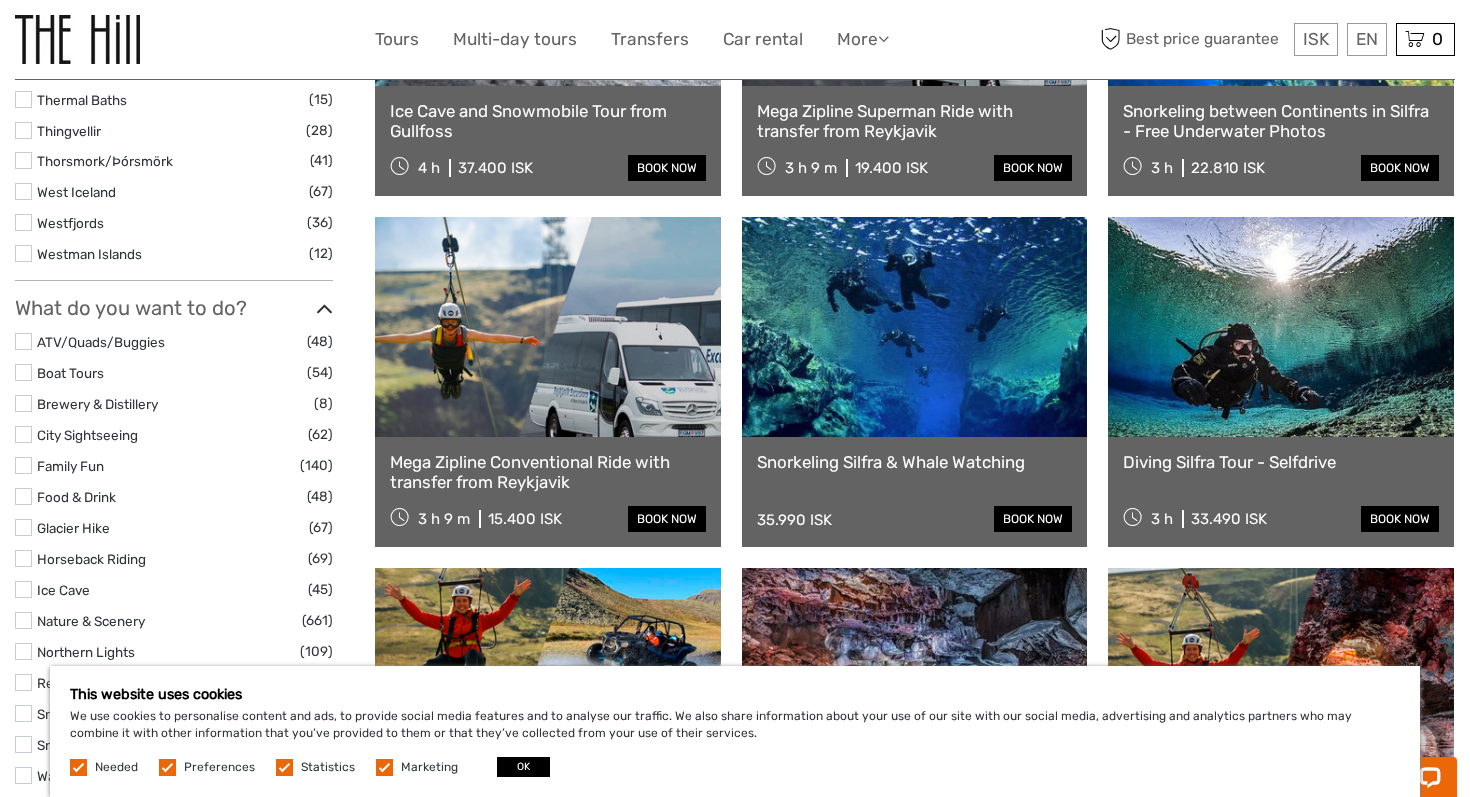 click at bounding box center [915, 327] 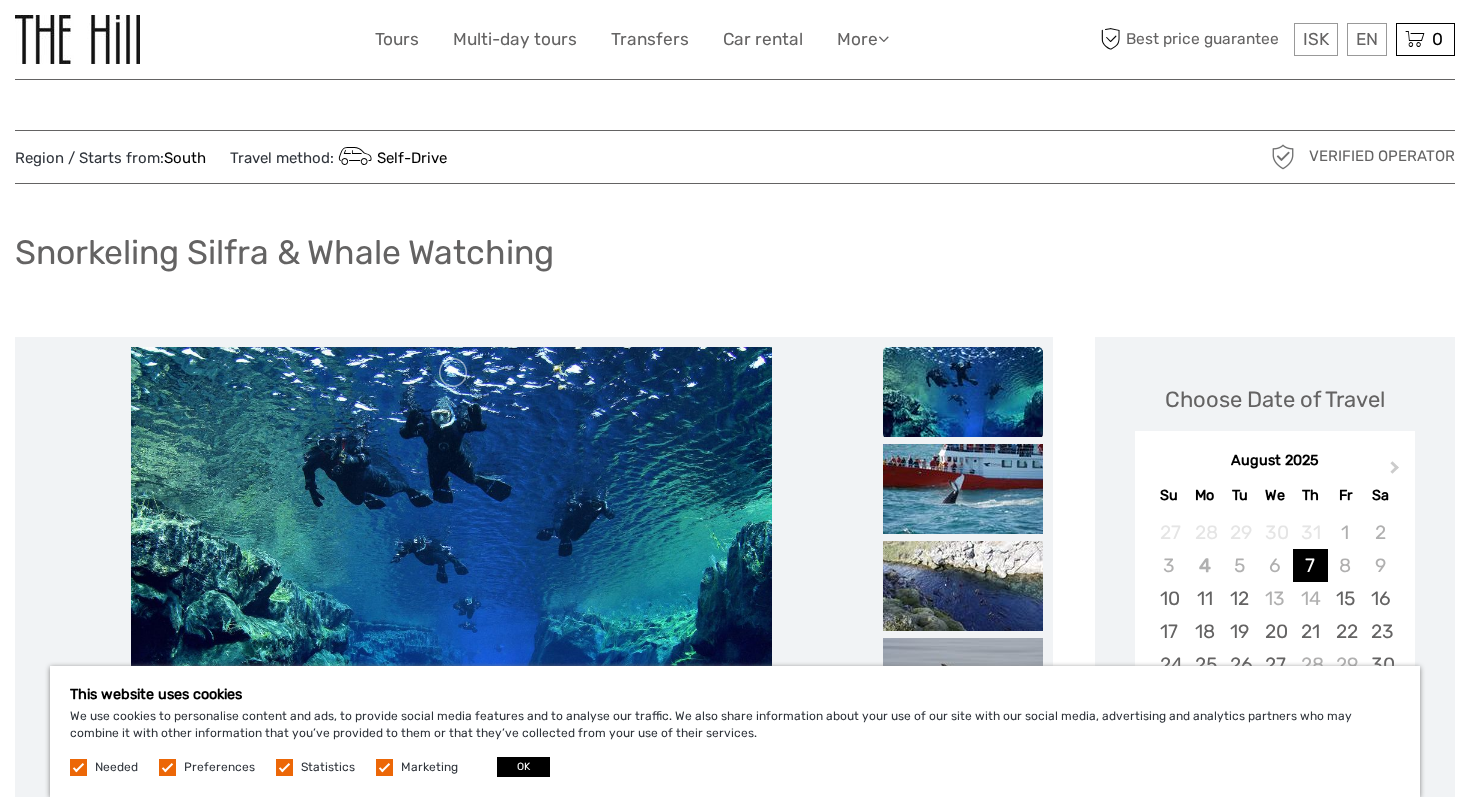 scroll, scrollTop: 9, scrollLeft: 0, axis: vertical 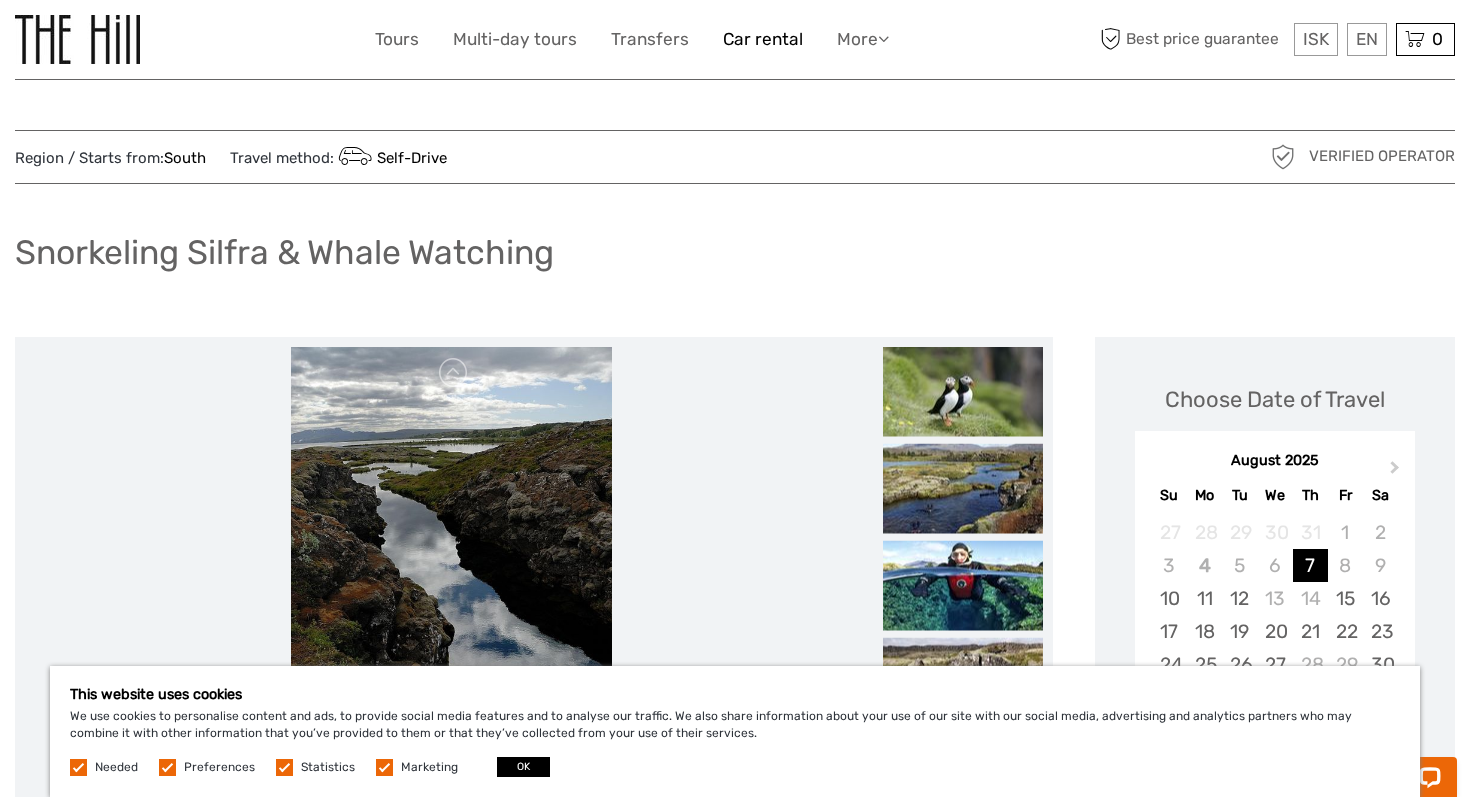 click on "Car rental" at bounding box center [763, 39] 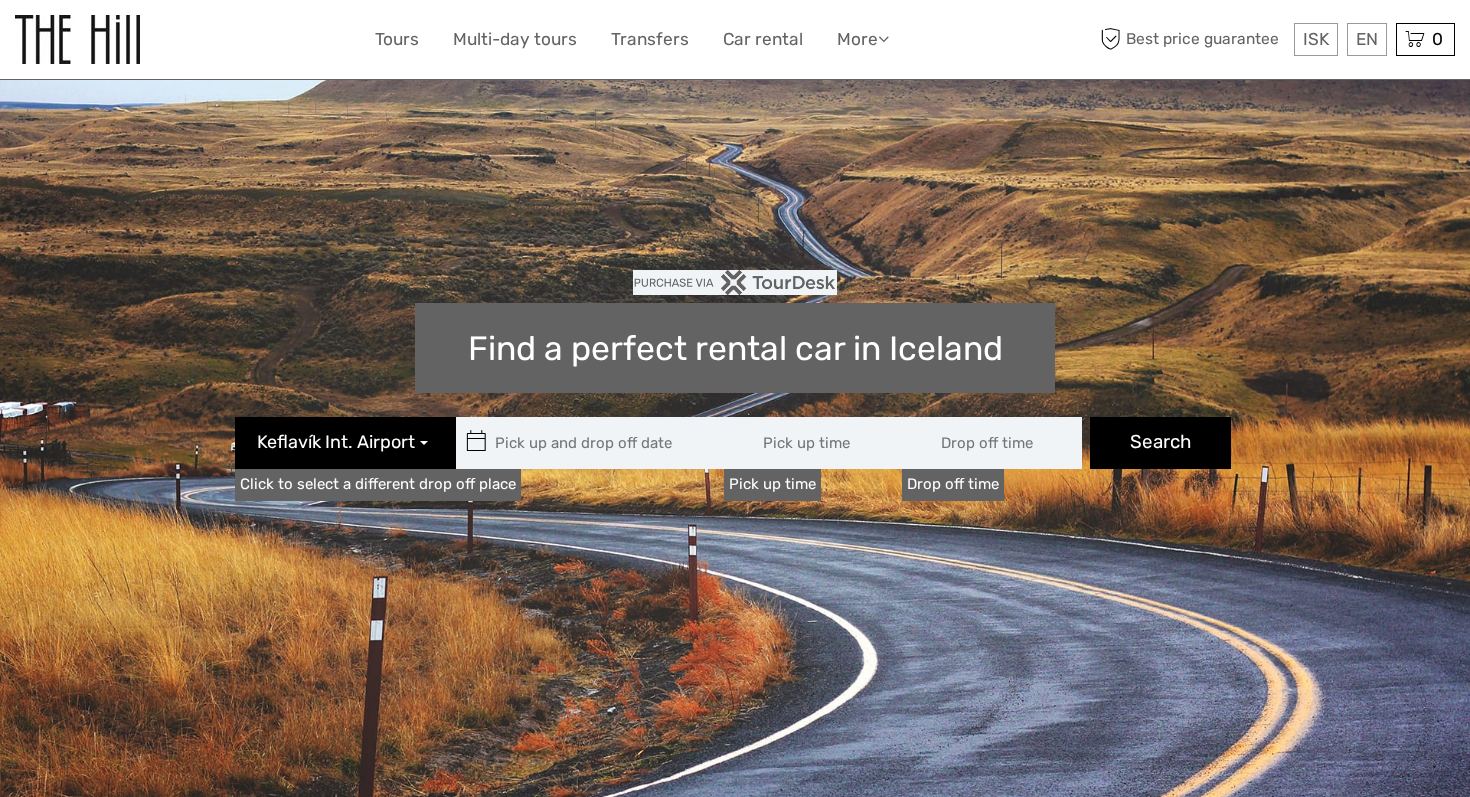 scroll, scrollTop: 0, scrollLeft: 0, axis: both 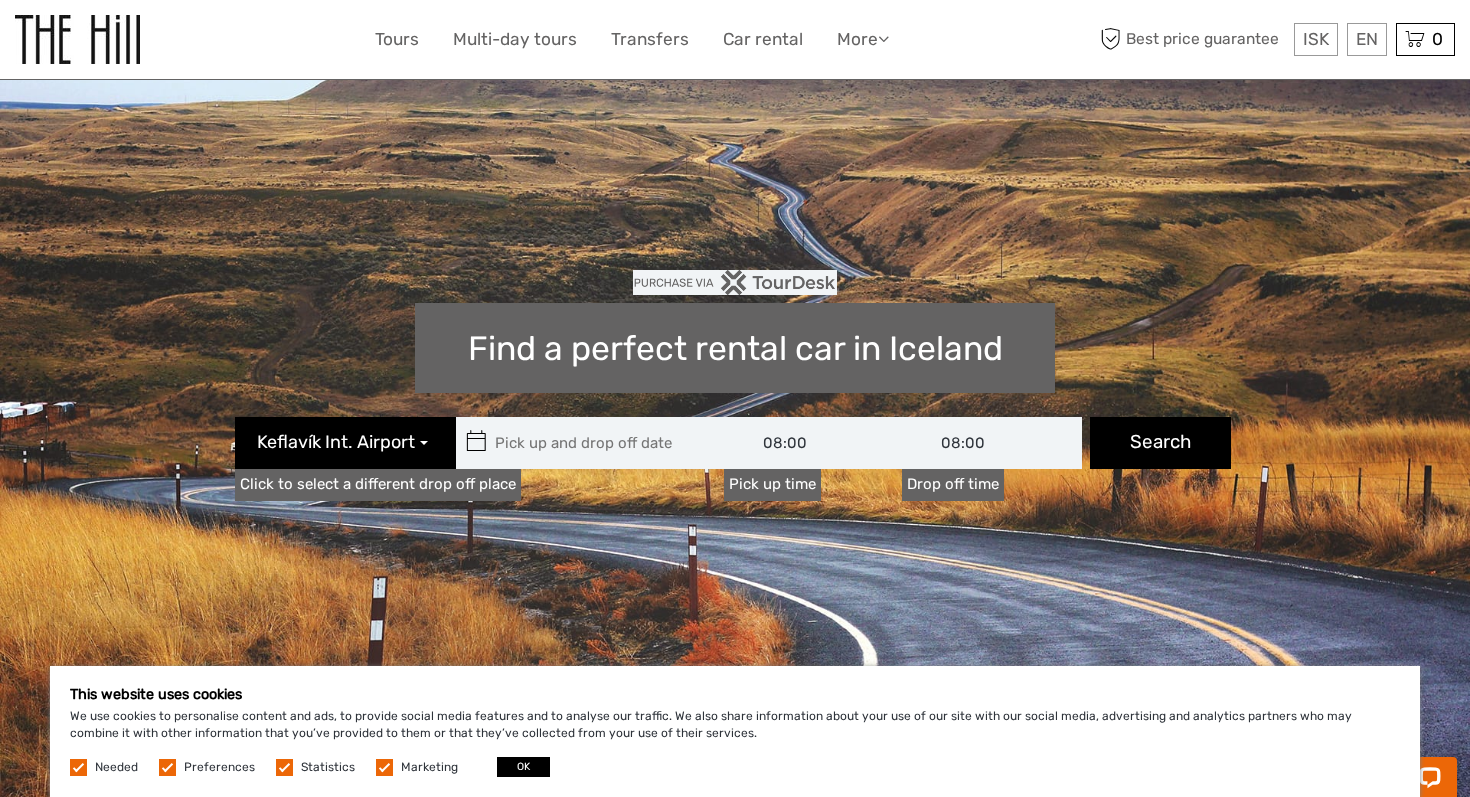 type on "[DATE]" 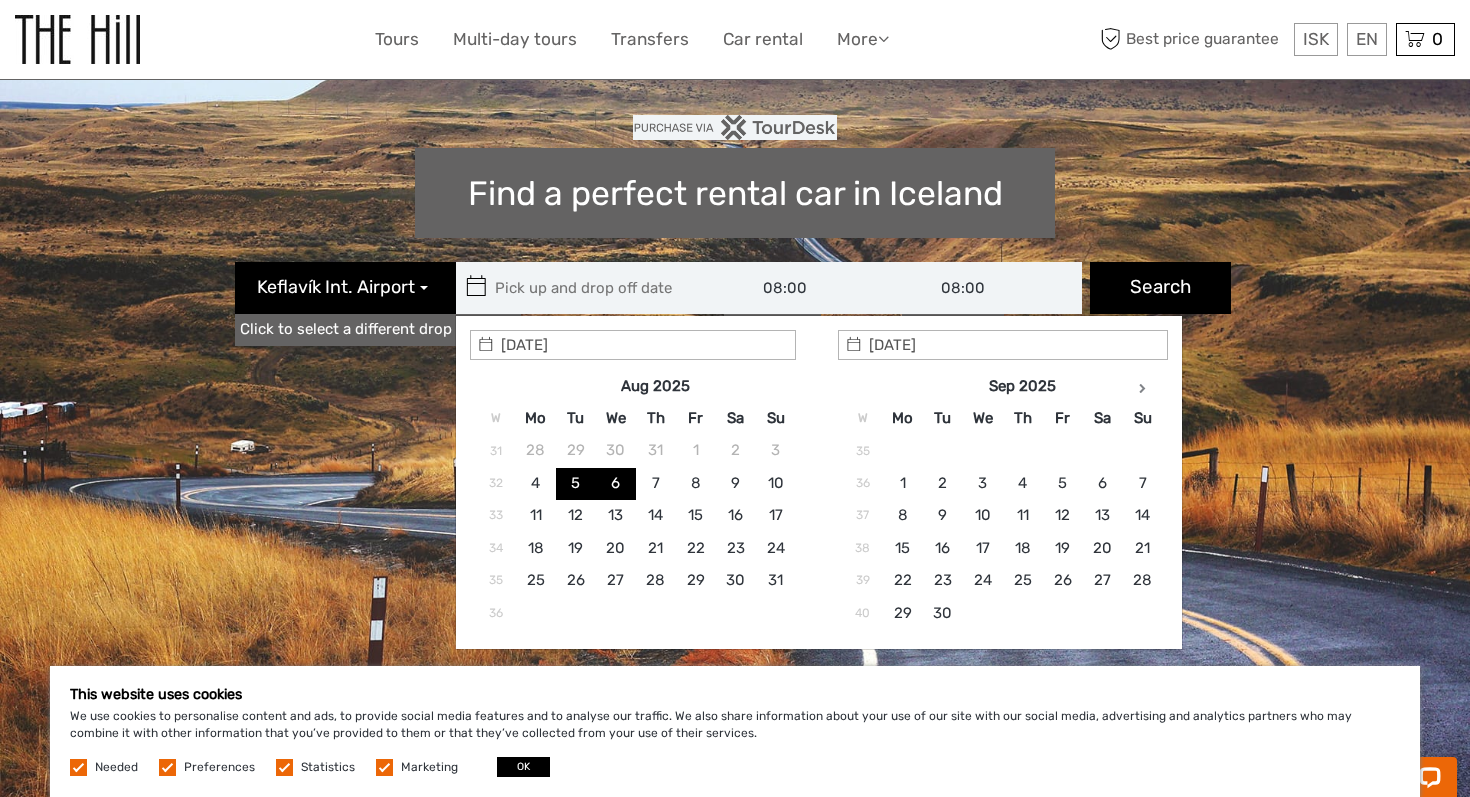 scroll, scrollTop: 157, scrollLeft: 0, axis: vertical 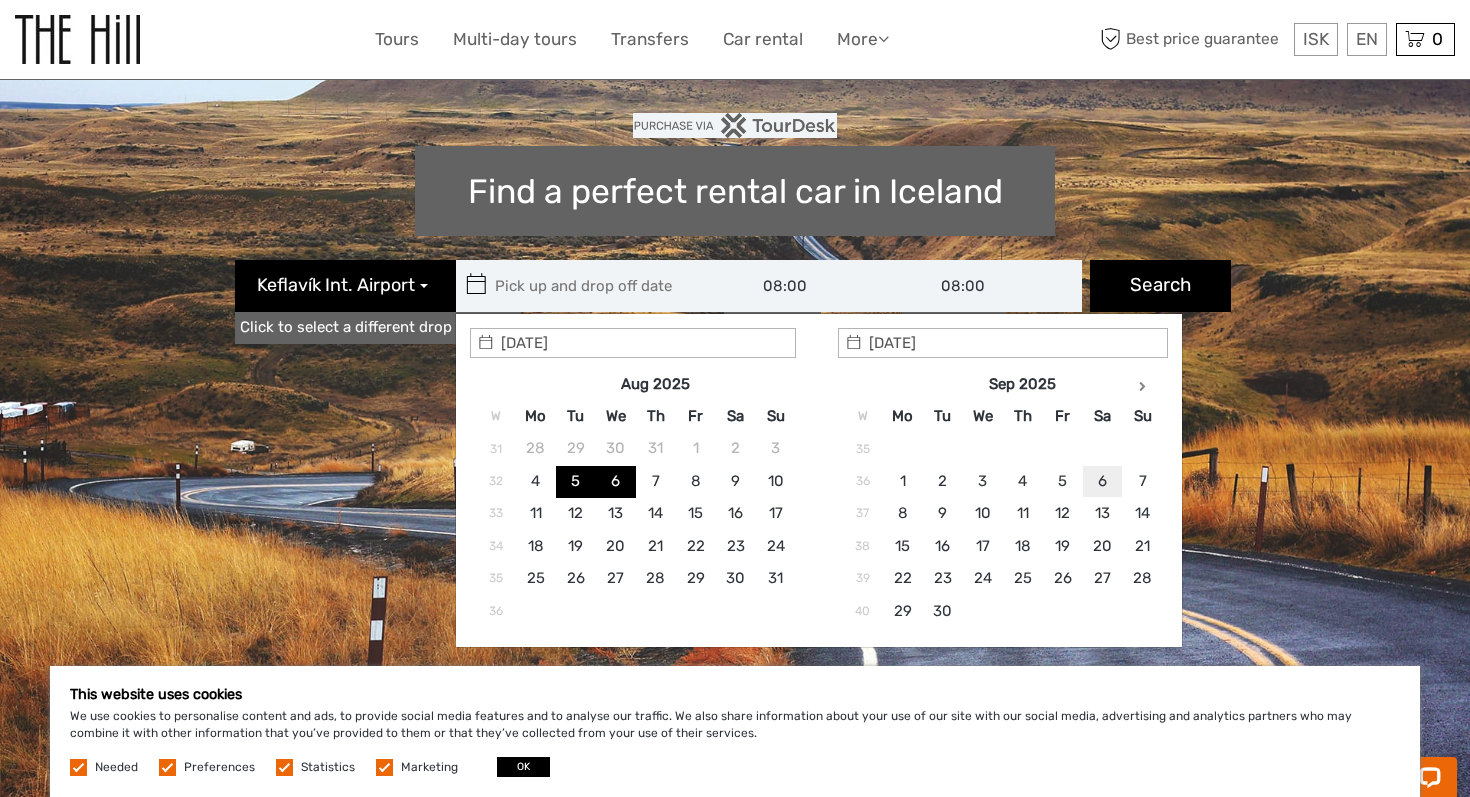 type on "[DATE]" 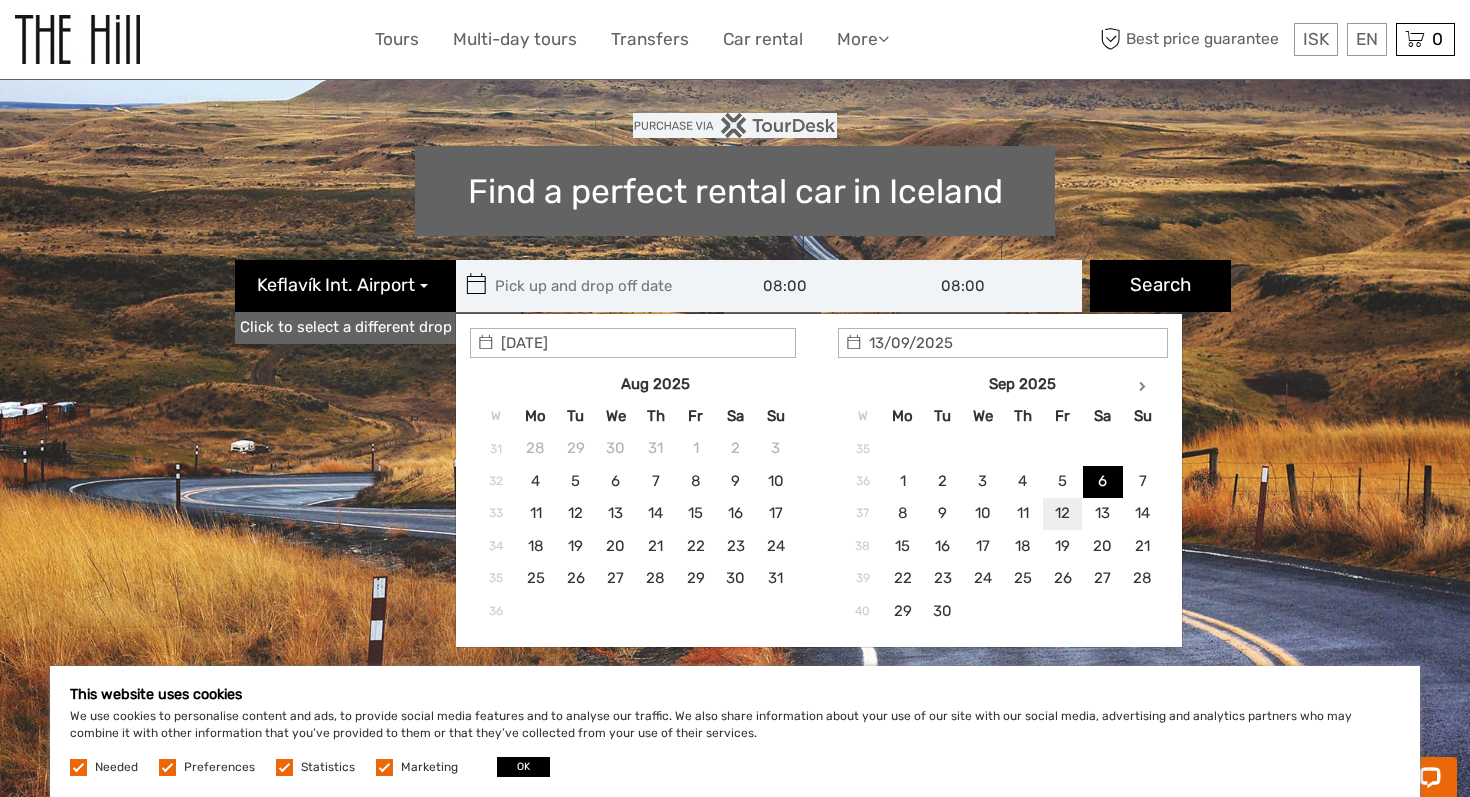 type on "12/09/2025" 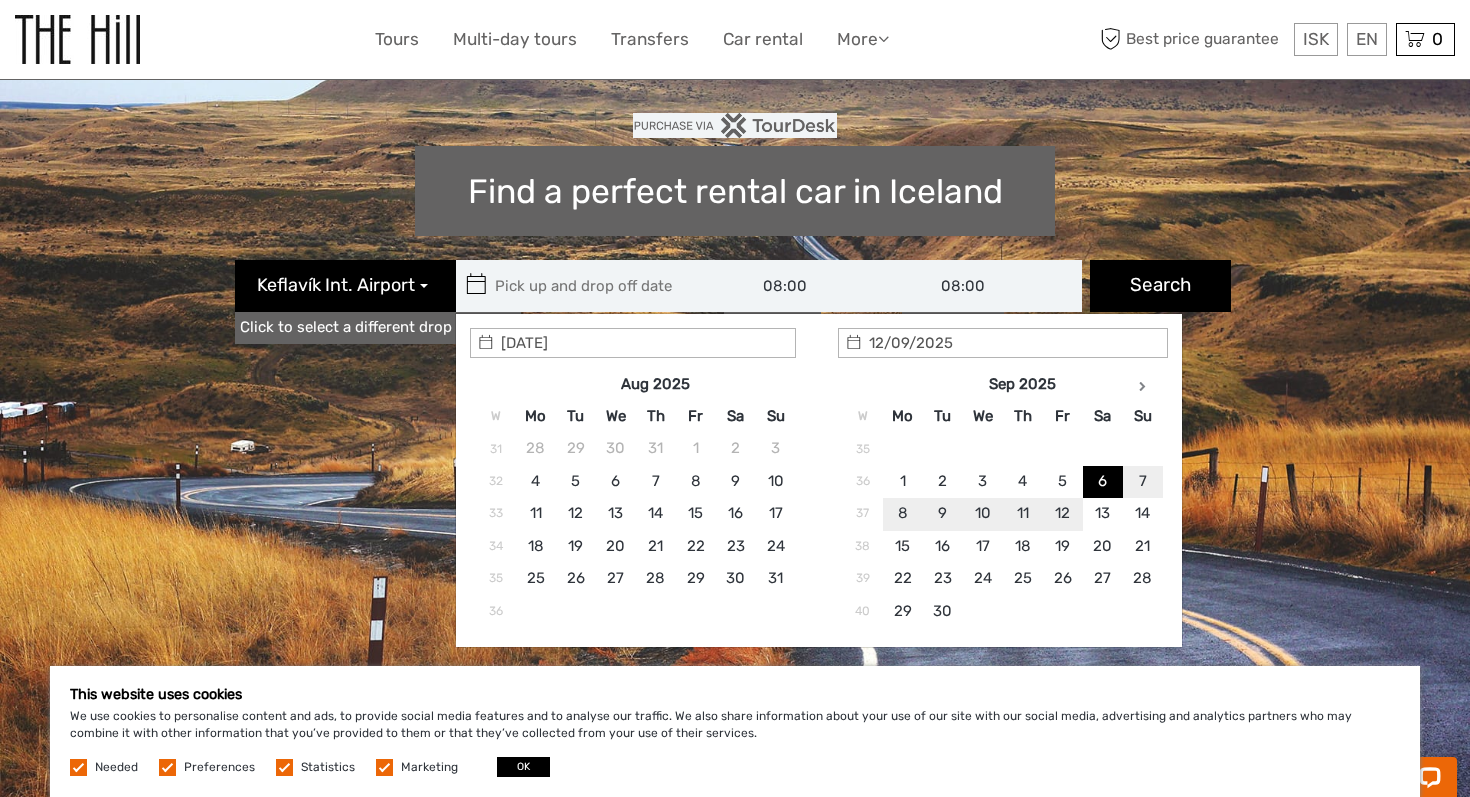type on "[DATE]  -  [DATE]" 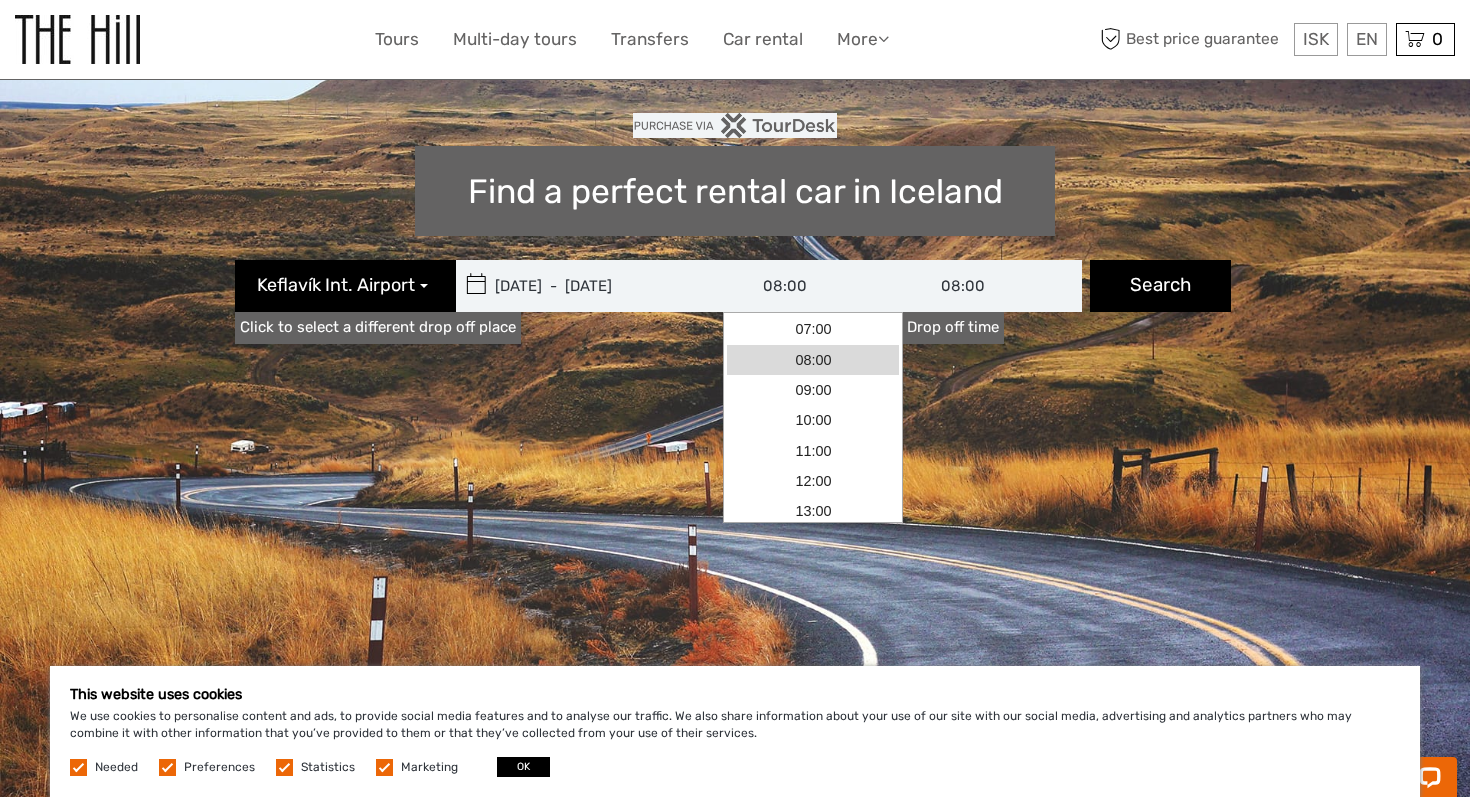 click on "08:00" at bounding box center [814, 286] 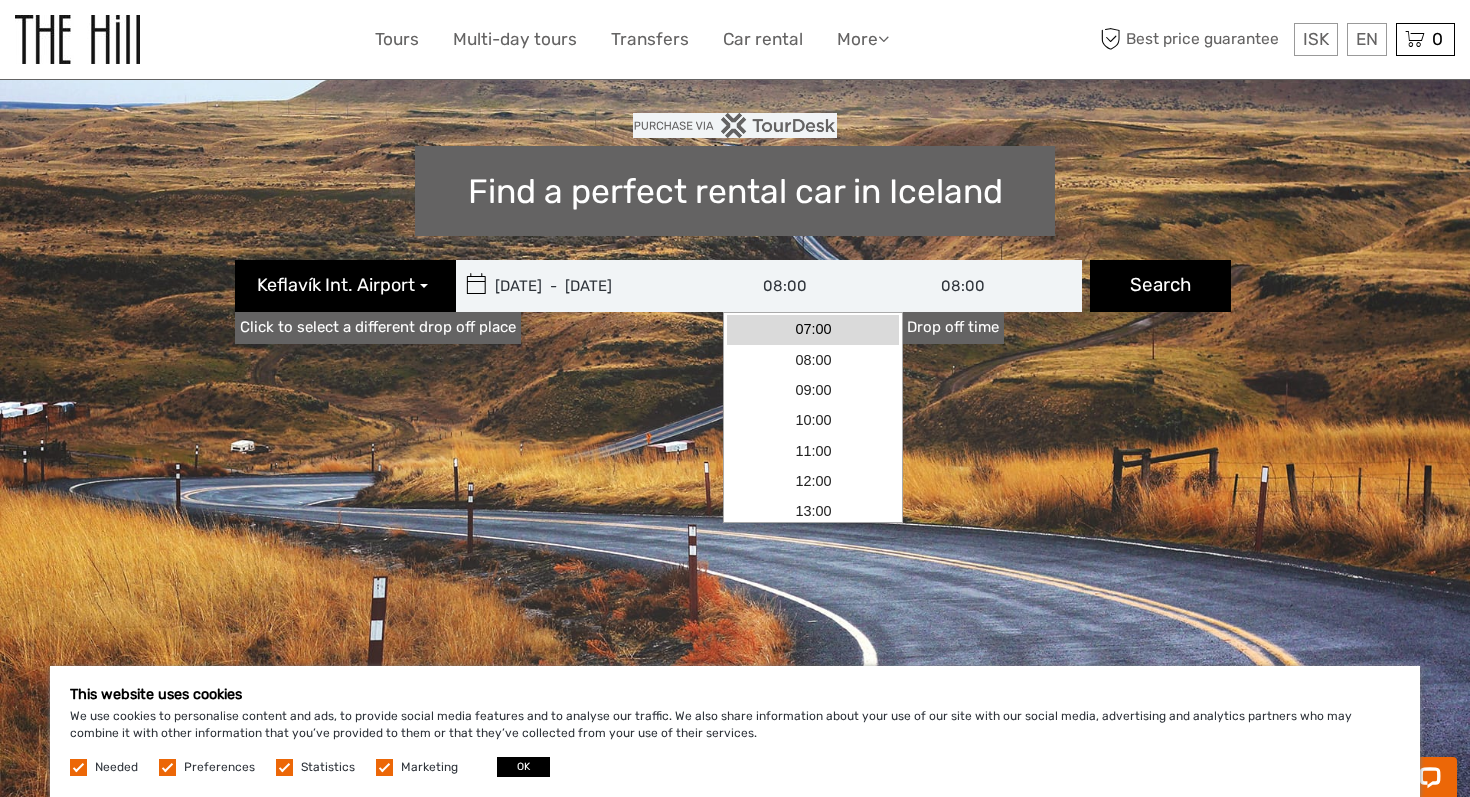 click on "07:00" at bounding box center (813, 330) 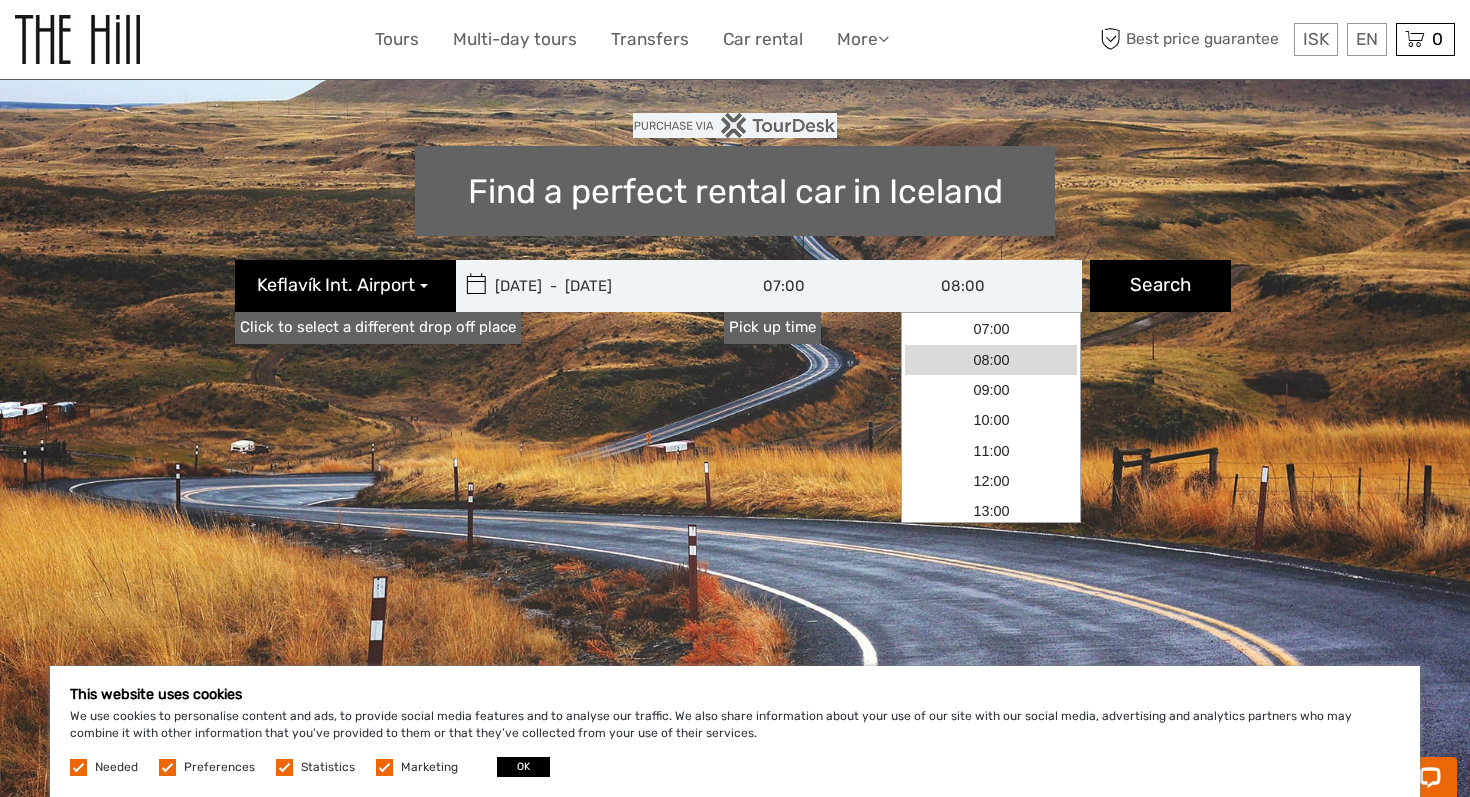 click on "08:00" at bounding box center (992, 286) 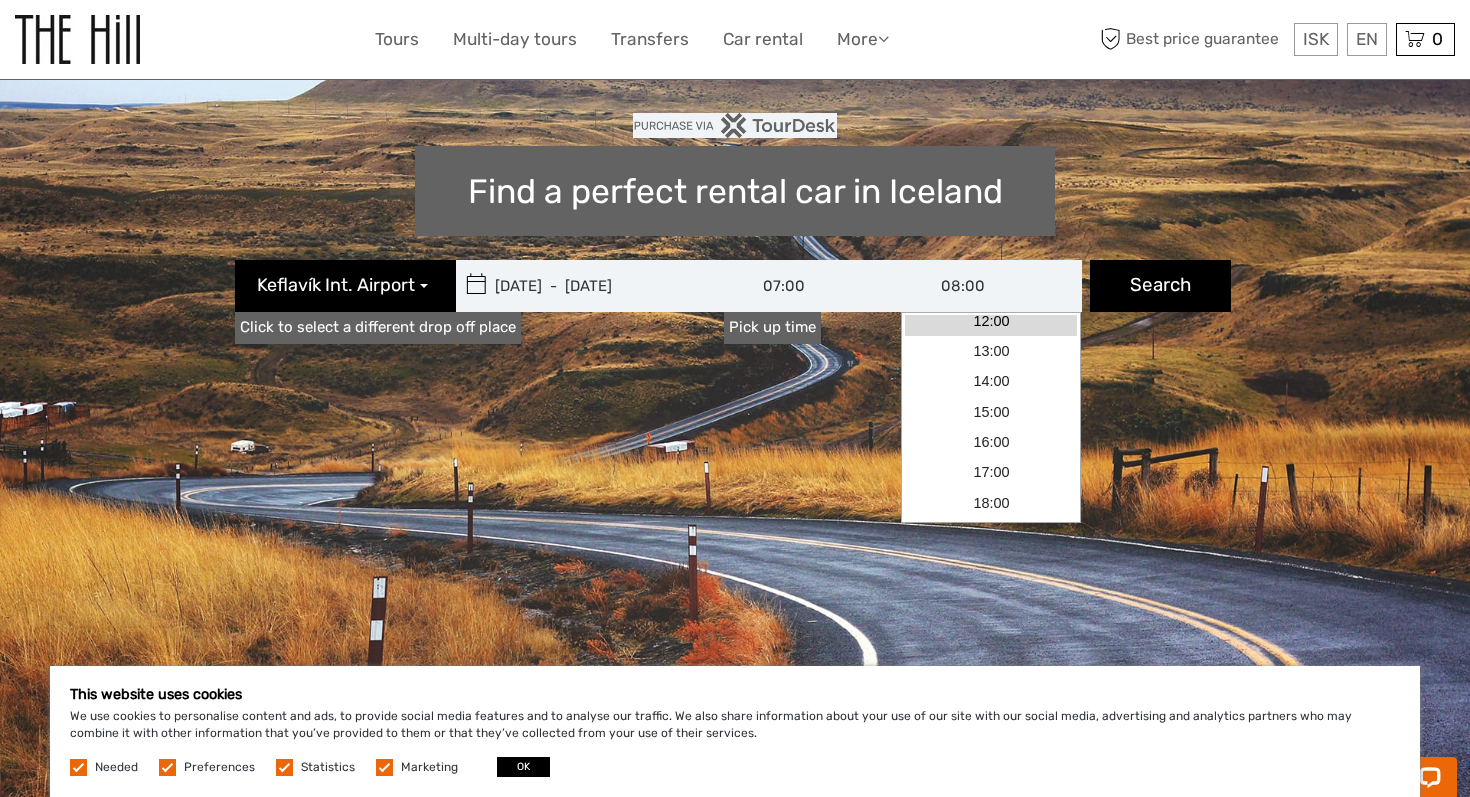 scroll, scrollTop: 162, scrollLeft: 0, axis: vertical 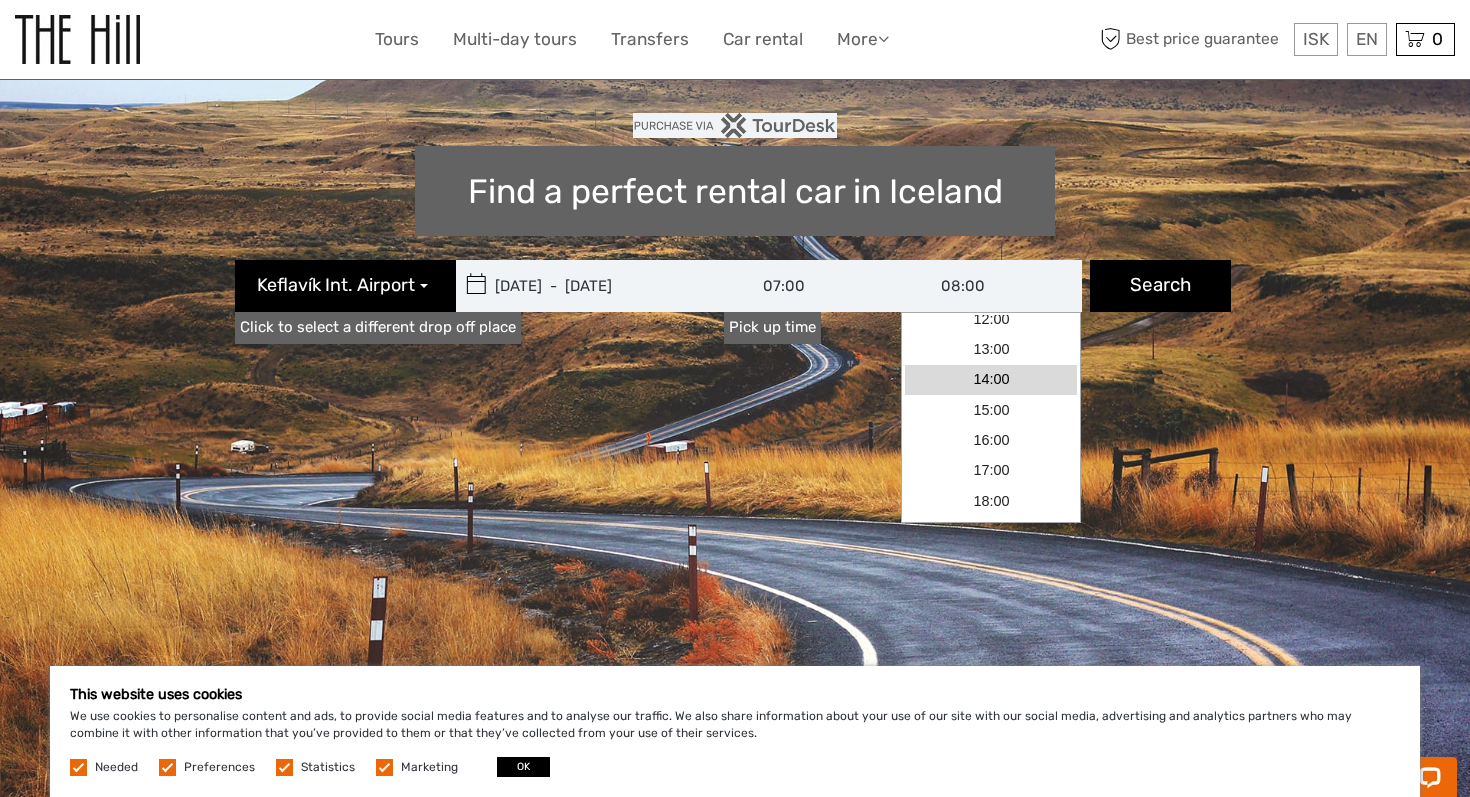 click on "14:00" at bounding box center (991, 380) 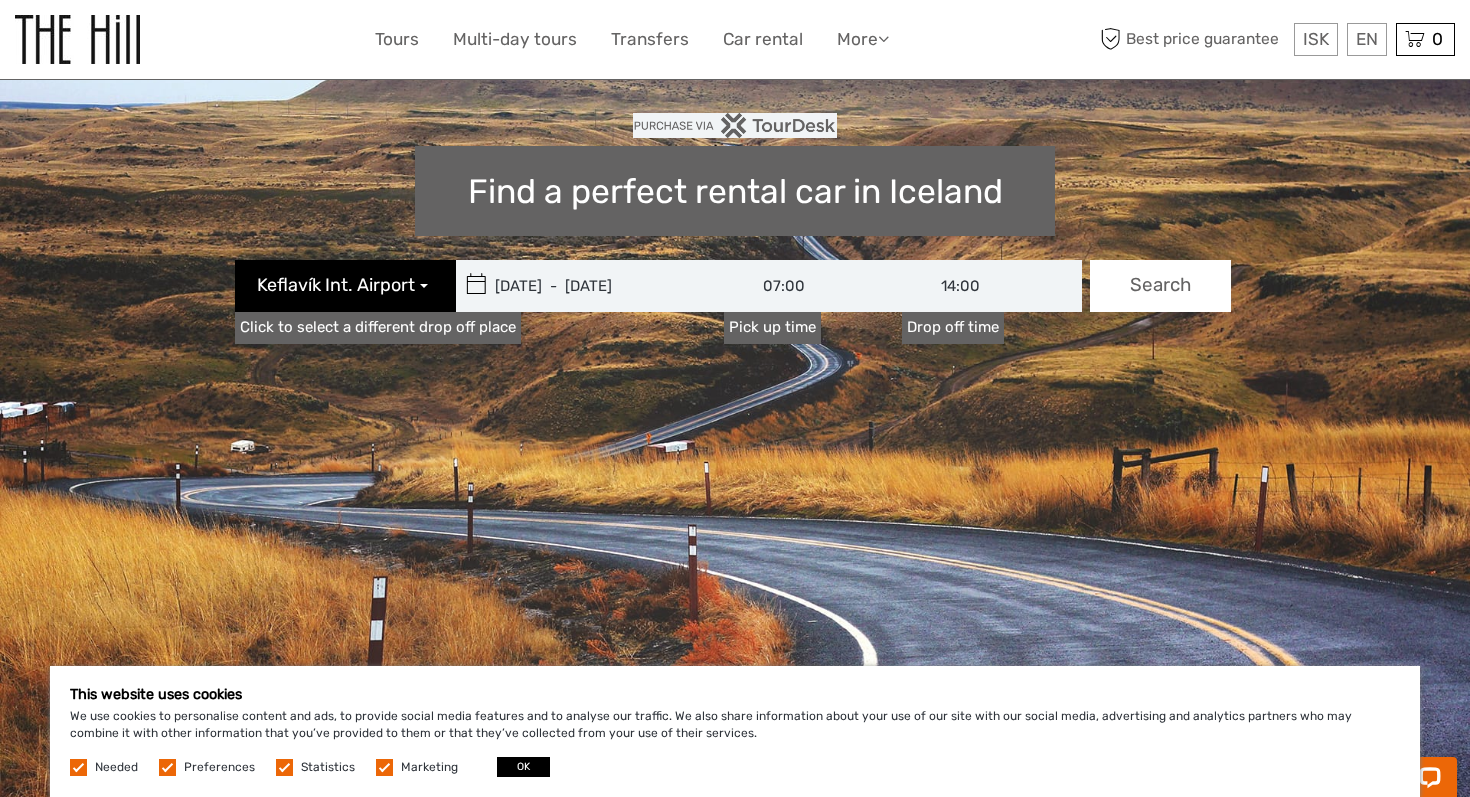 click on "Search" at bounding box center (1160, 286) 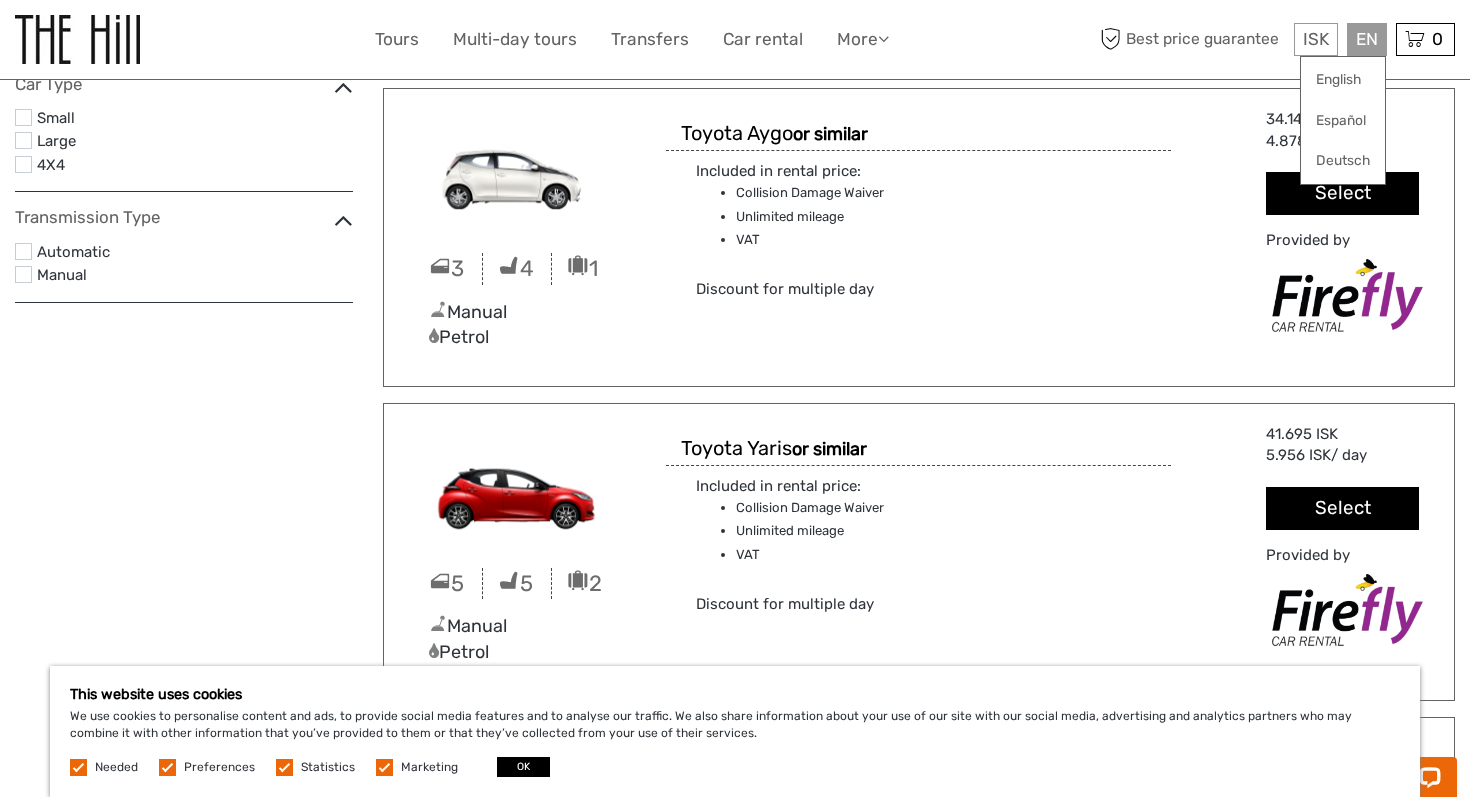 click on "EN
English
Español
Deutsch" at bounding box center [1367, 39] 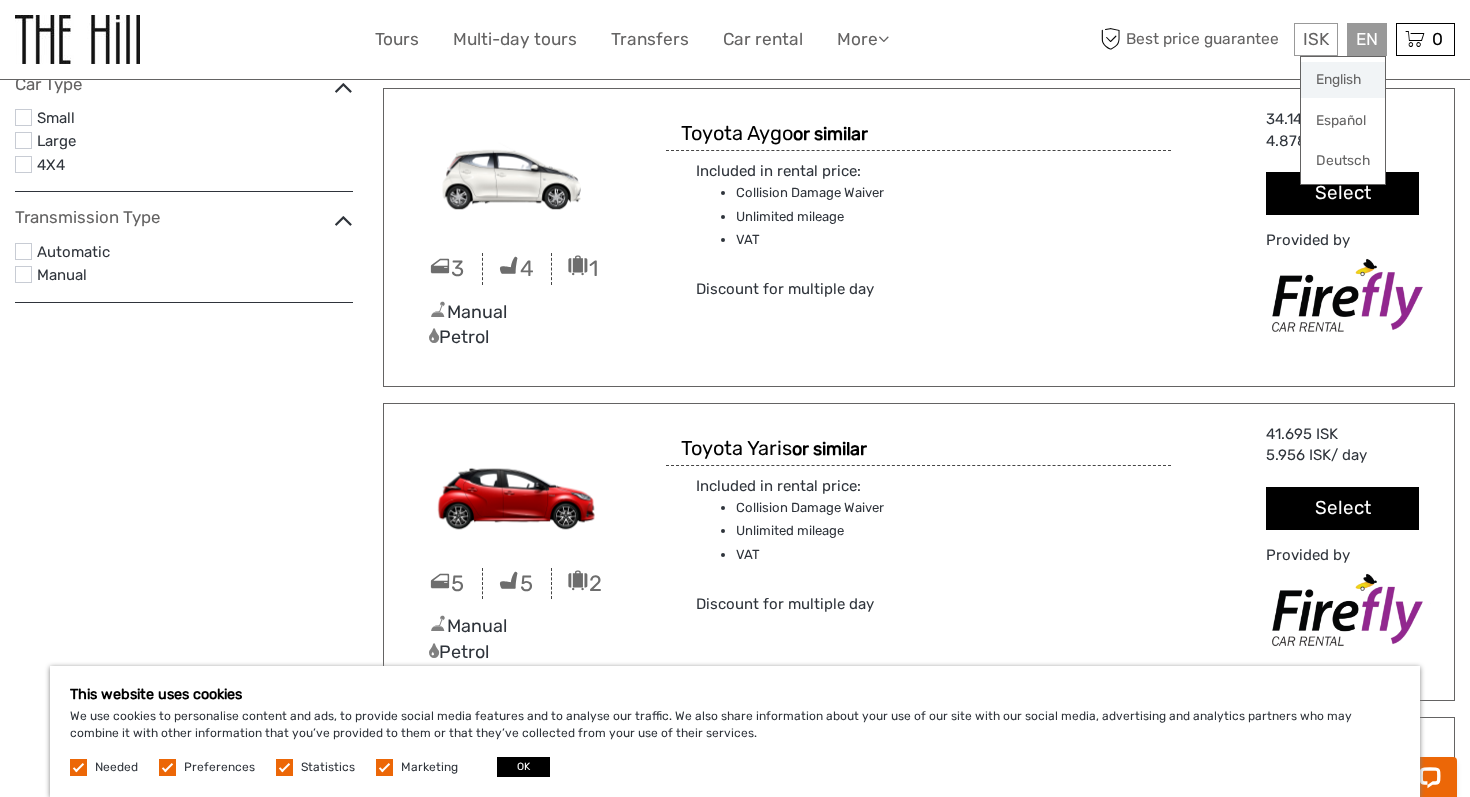 click on "English" at bounding box center (1343, 80) 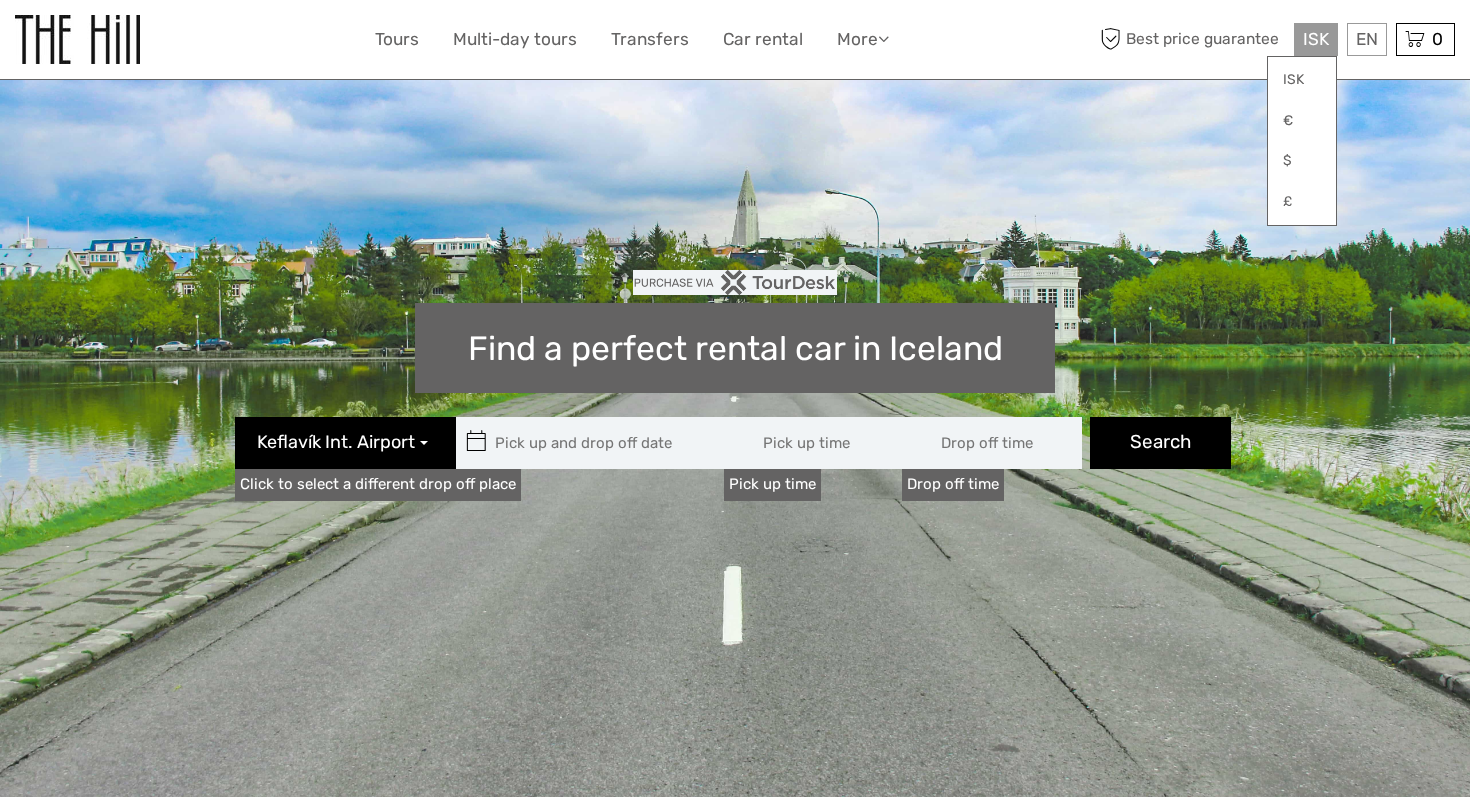 scroll, scrollTop: 0, scrollLeft: 0, axis: both 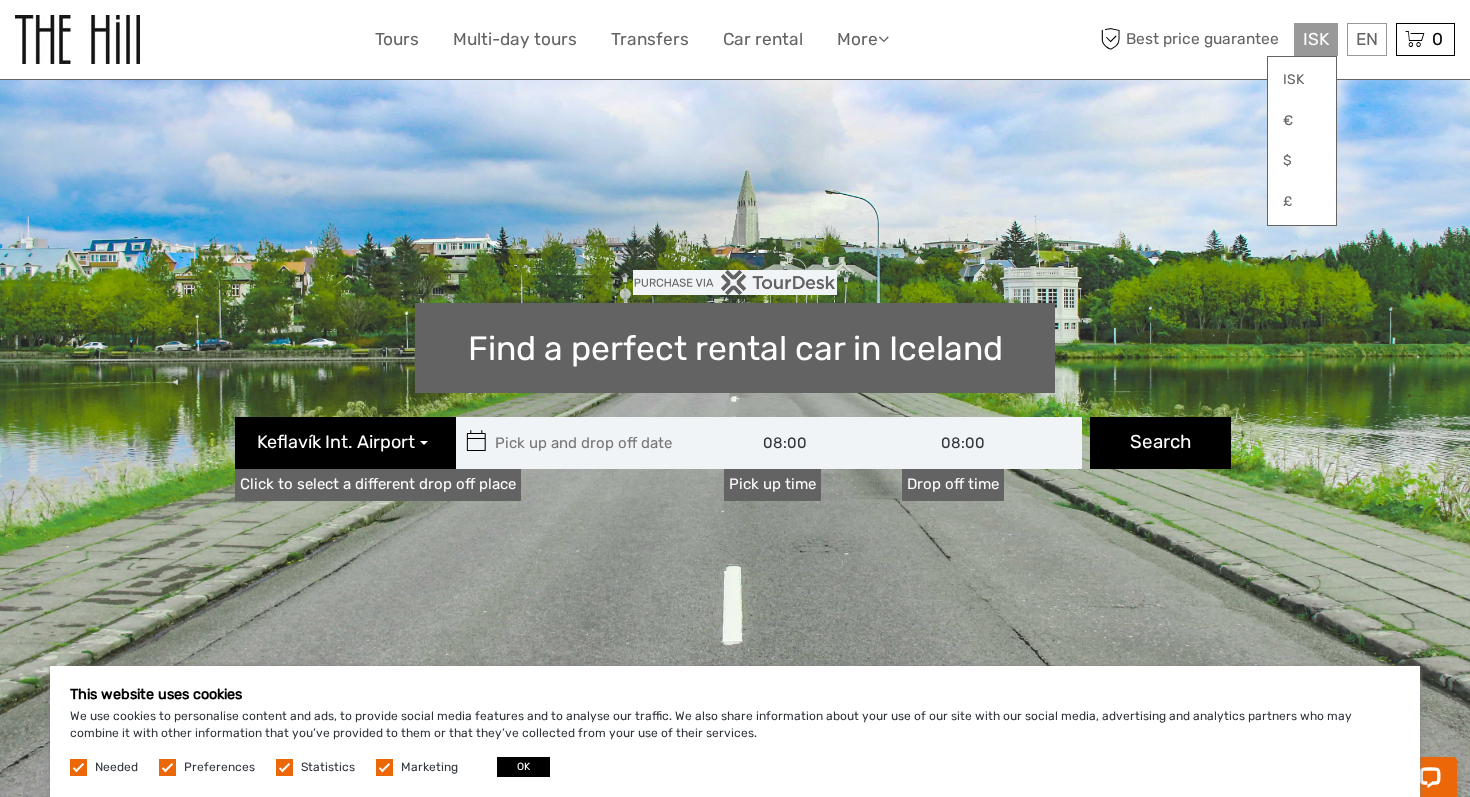 click on "ISK" at bounding box center [1316, 39] 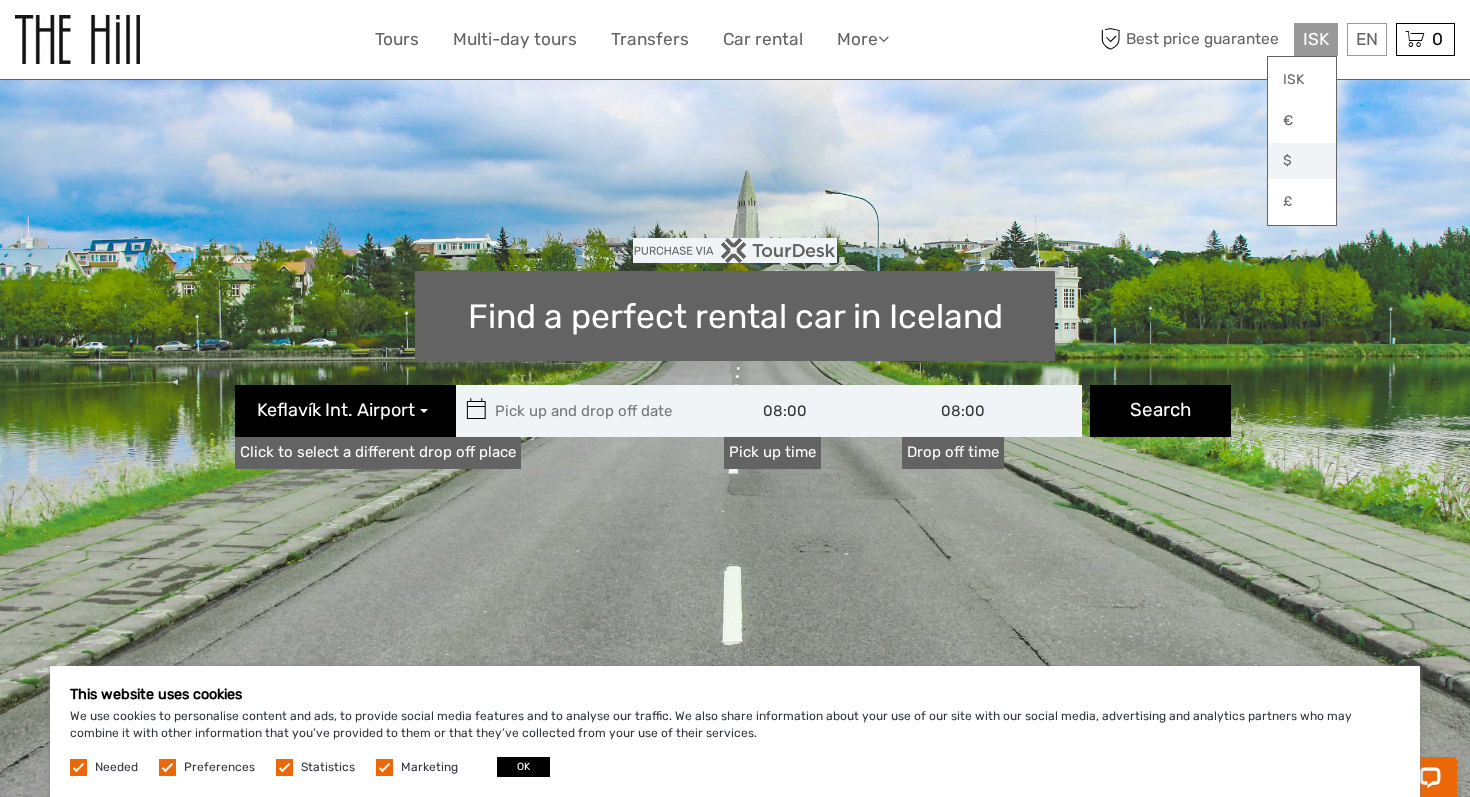 scroll, scrollTop: 35, scrollLeft: 0, axis: vertical 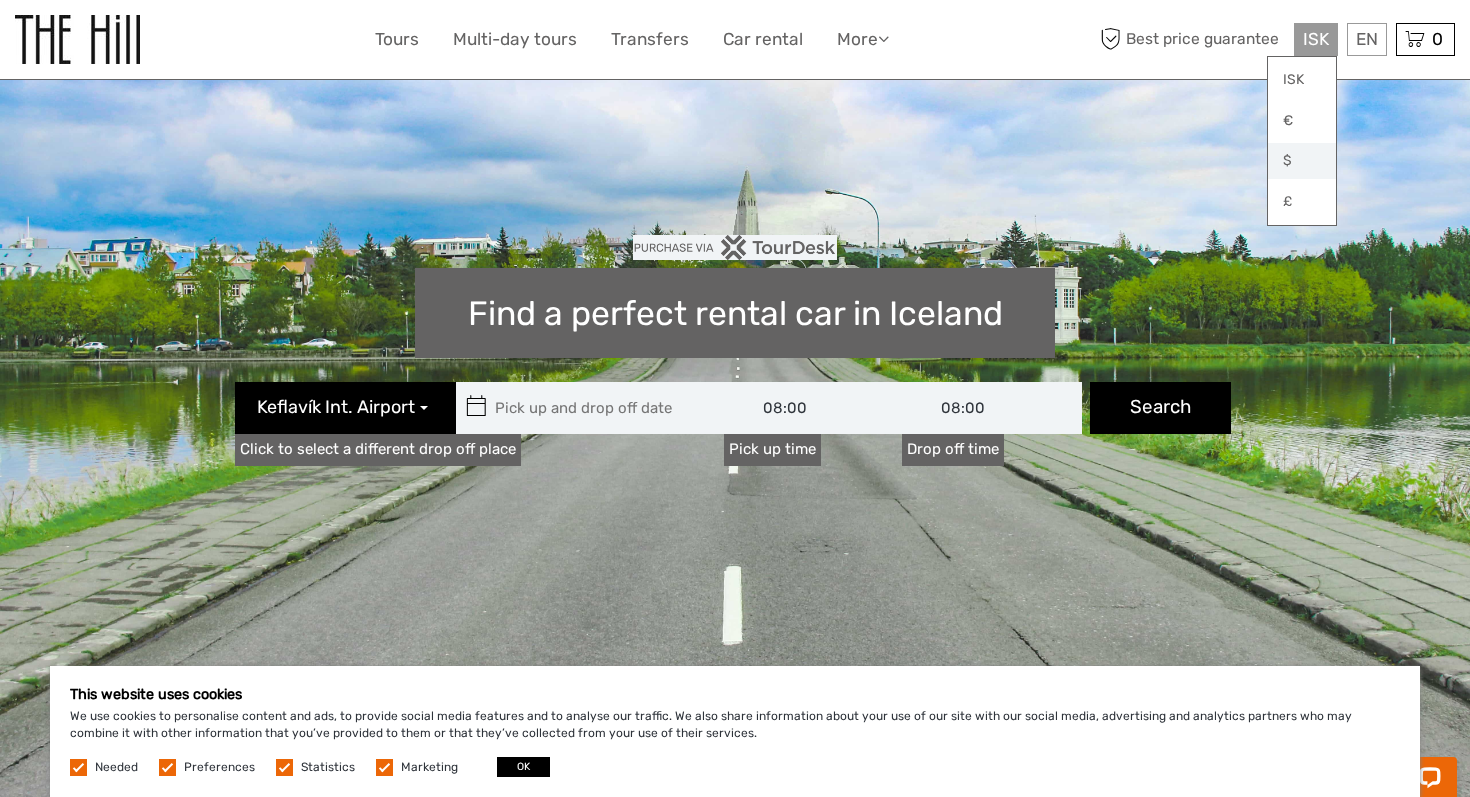 click on "$" at bounding box center (1302, 161) 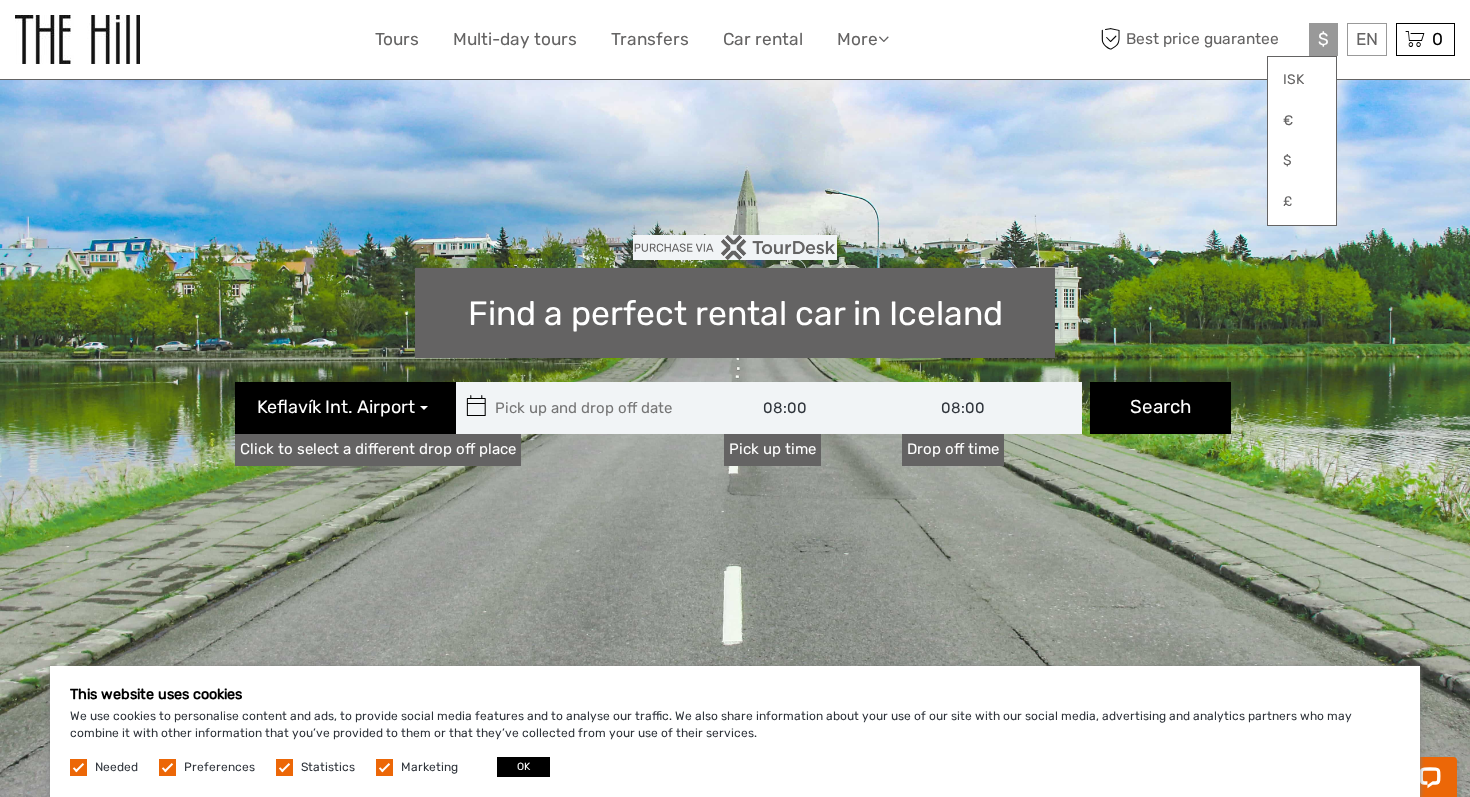 type on "[DATE]" 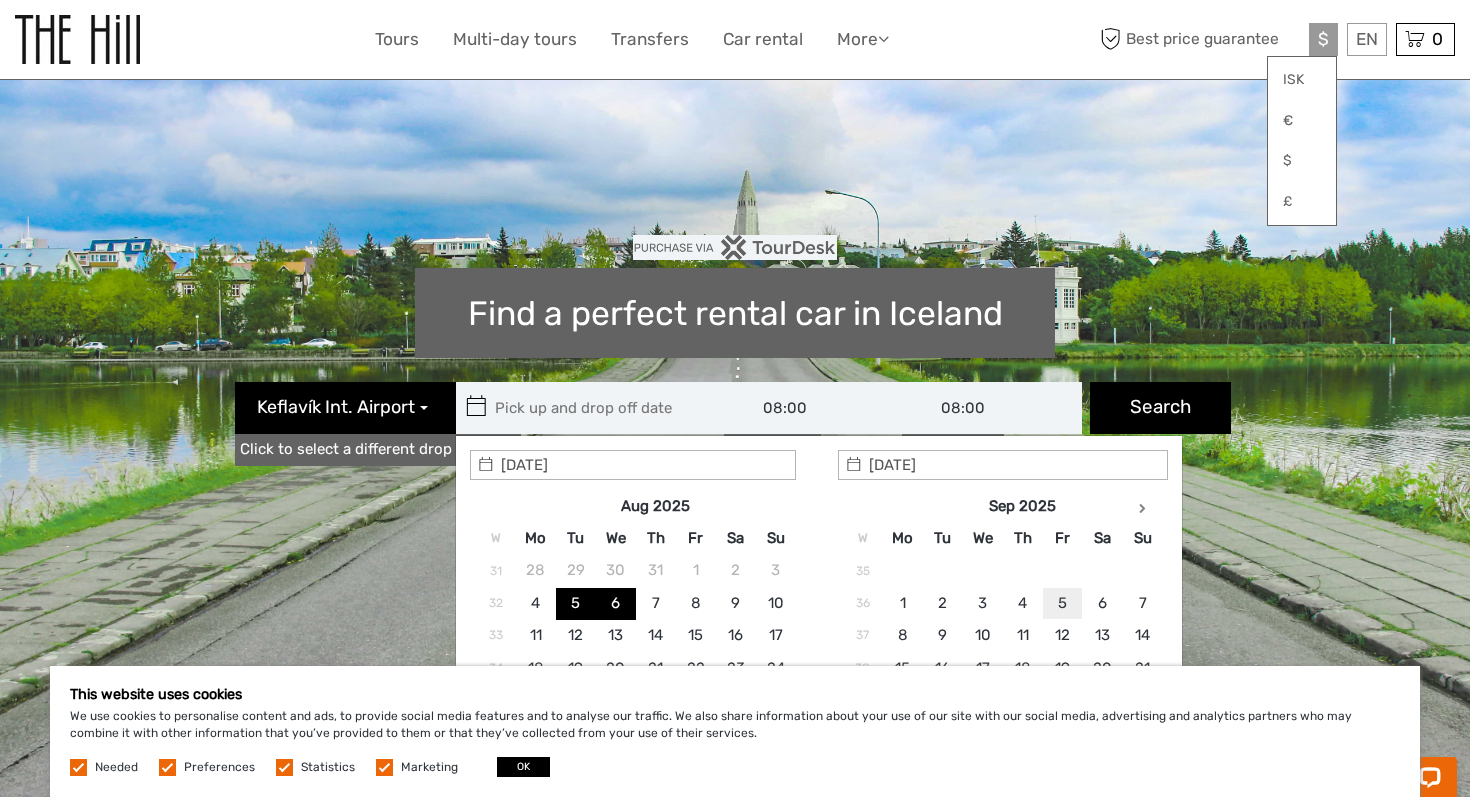 type on "[DATE]" 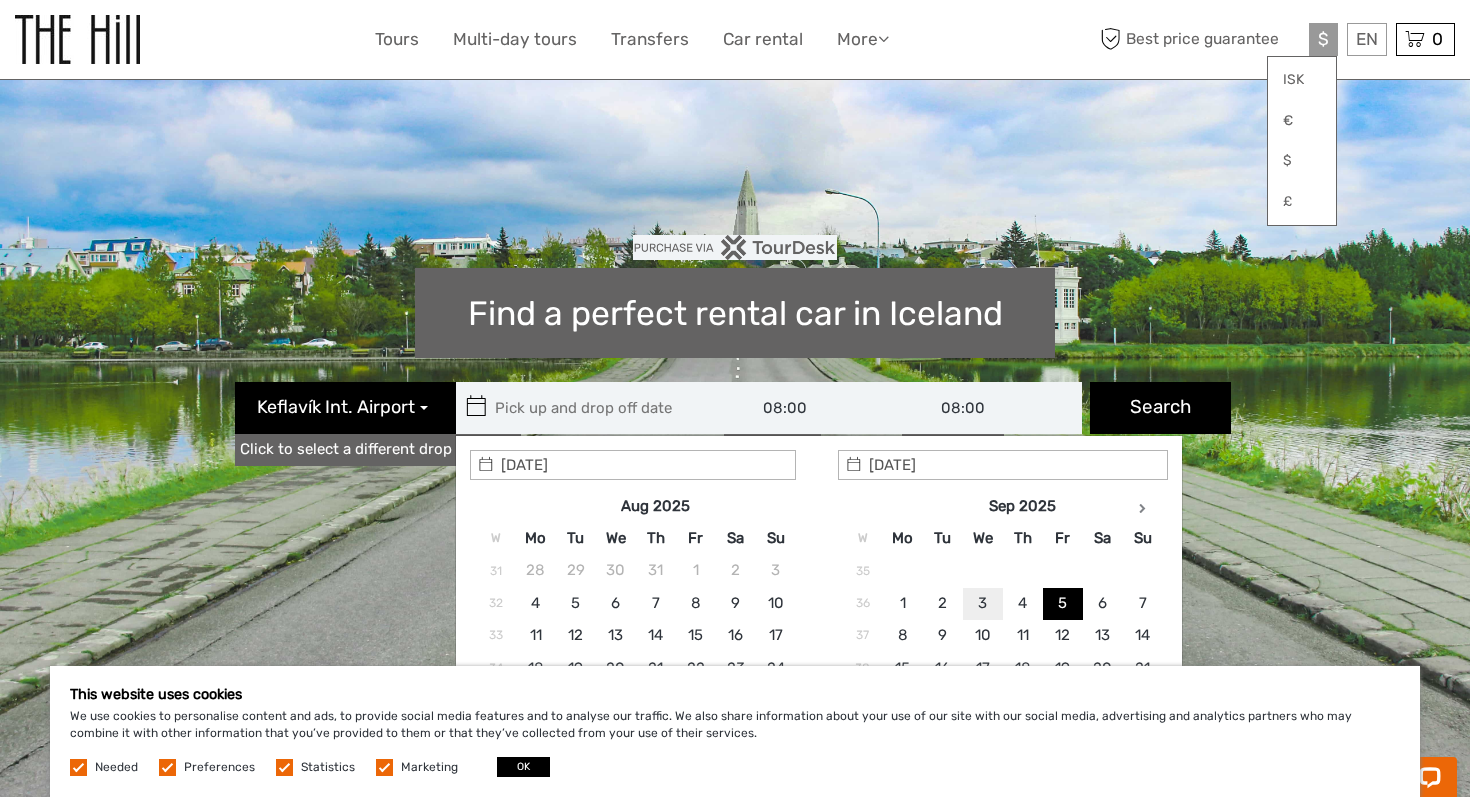 click on "[DATE]" at bounding box center [633, 465] 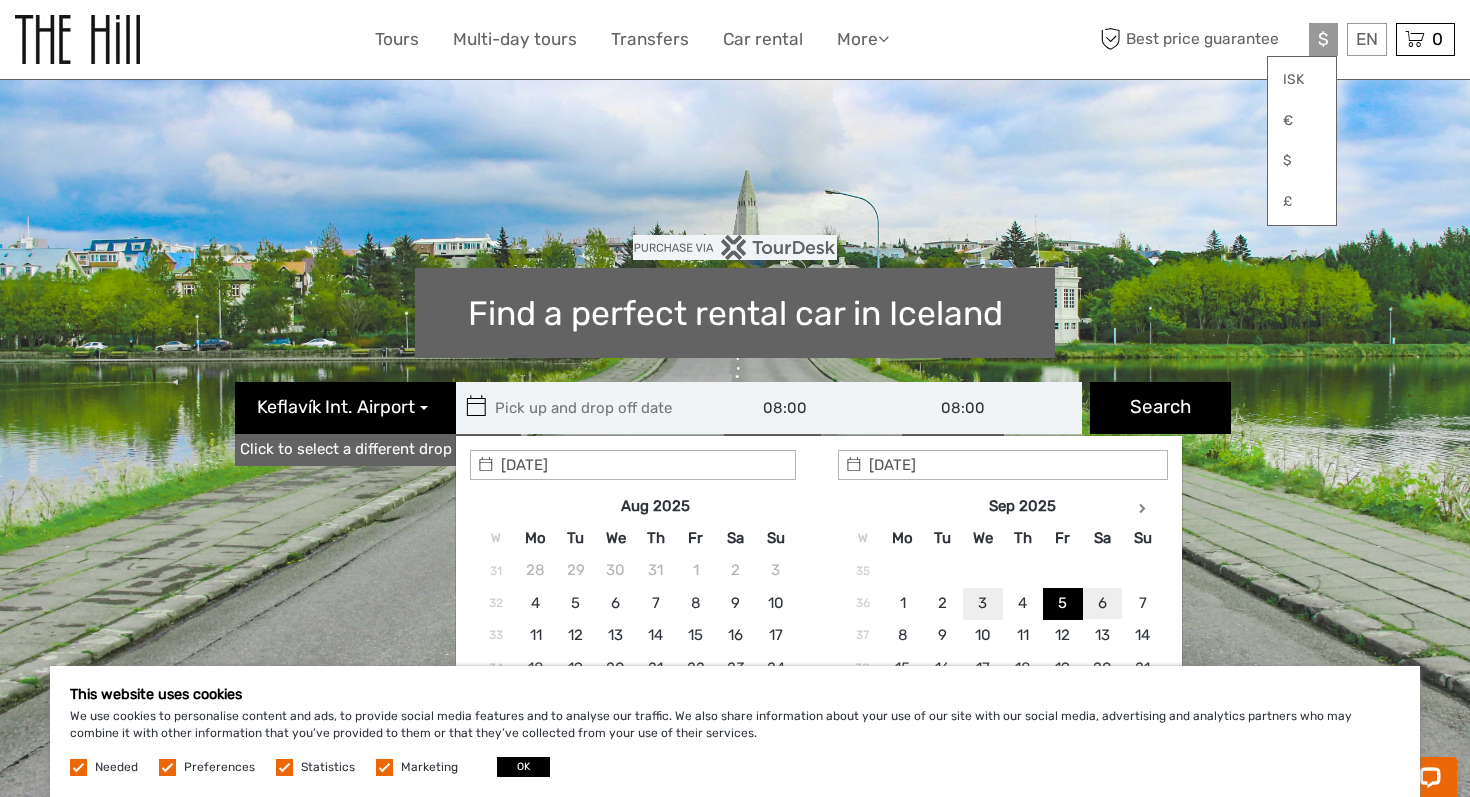 type on "[DATE]" 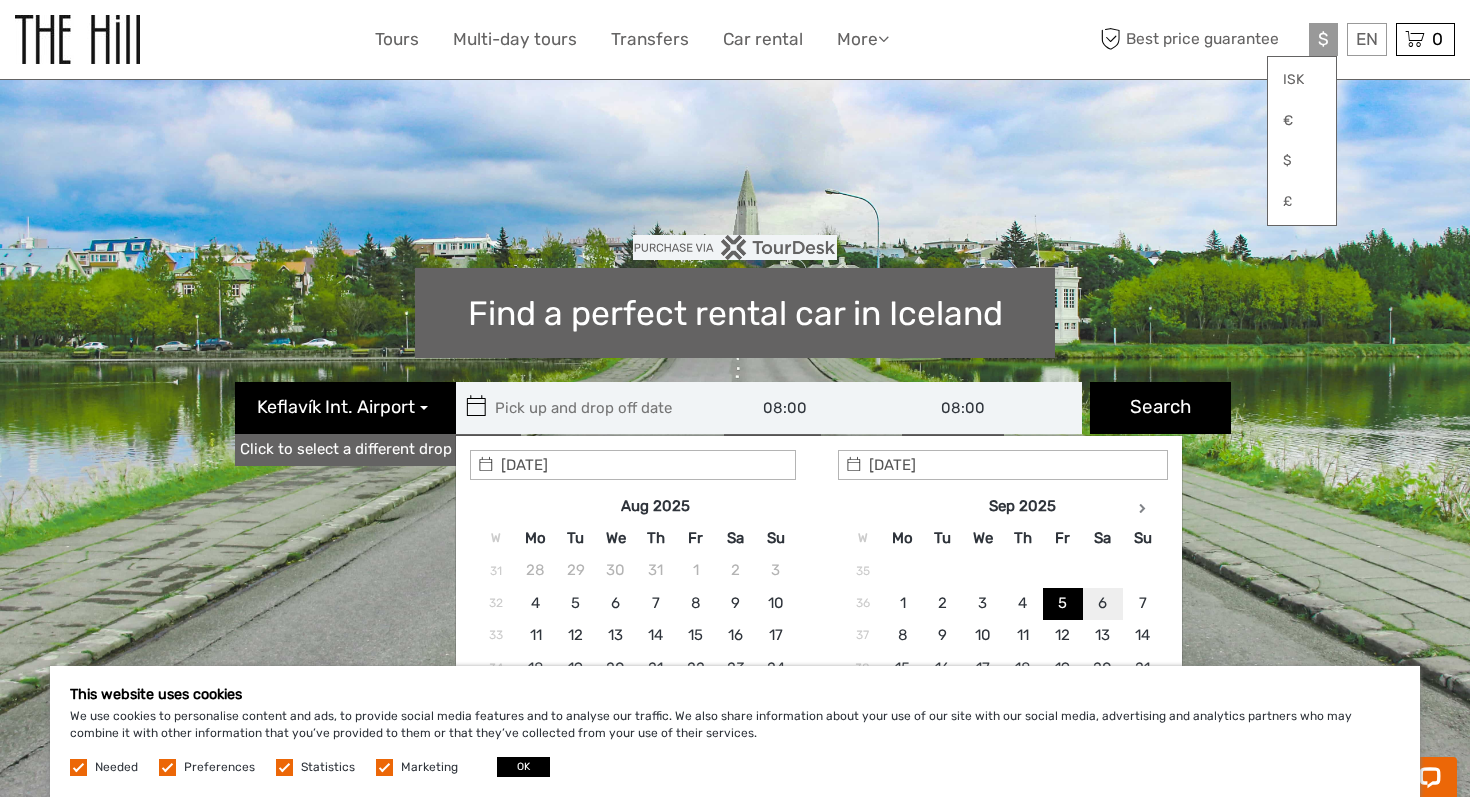 type on "05/09/2025  -  06/09/2025" 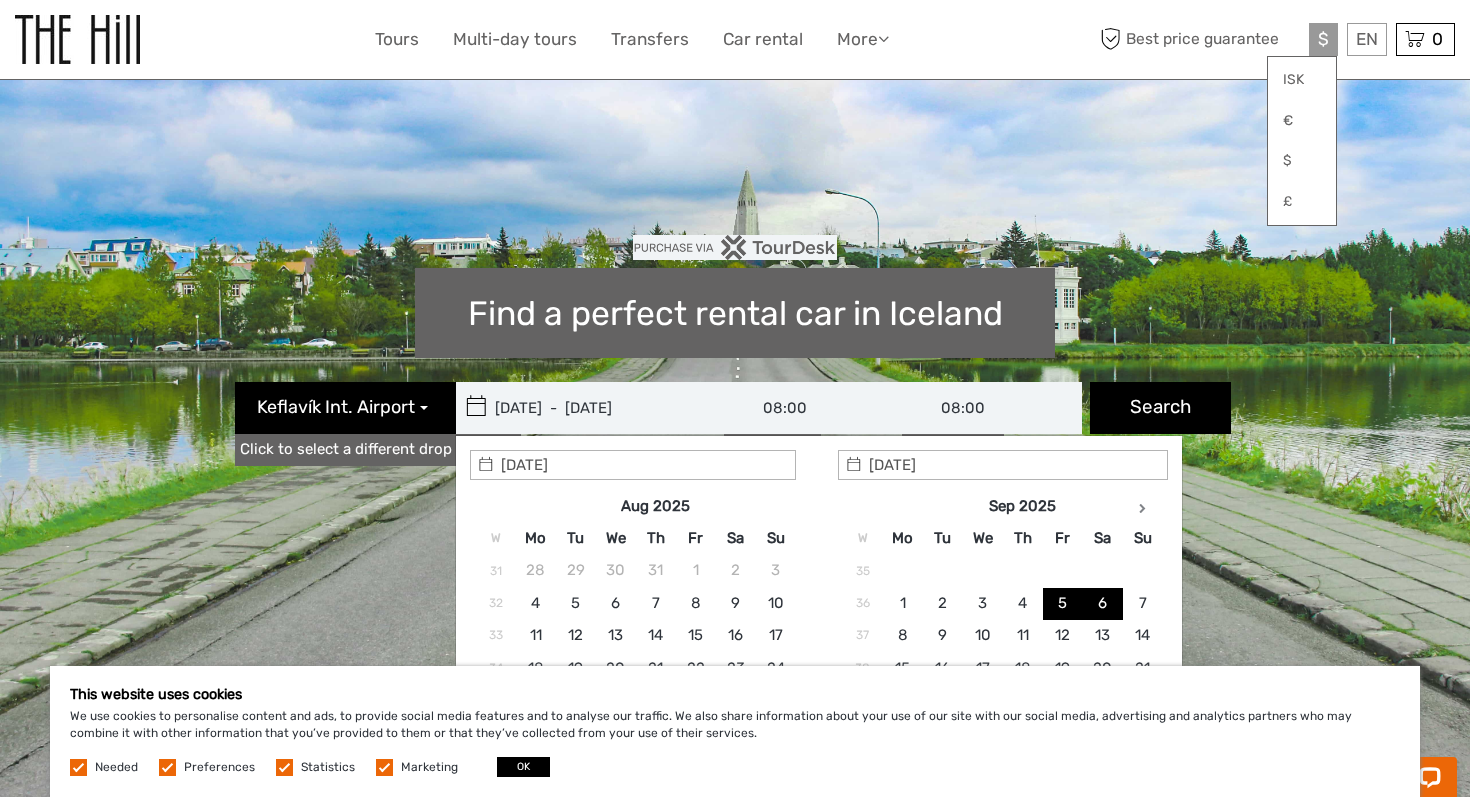 click on "05/09/2025  -  06/09/2025" at bounding box center [591, 408] 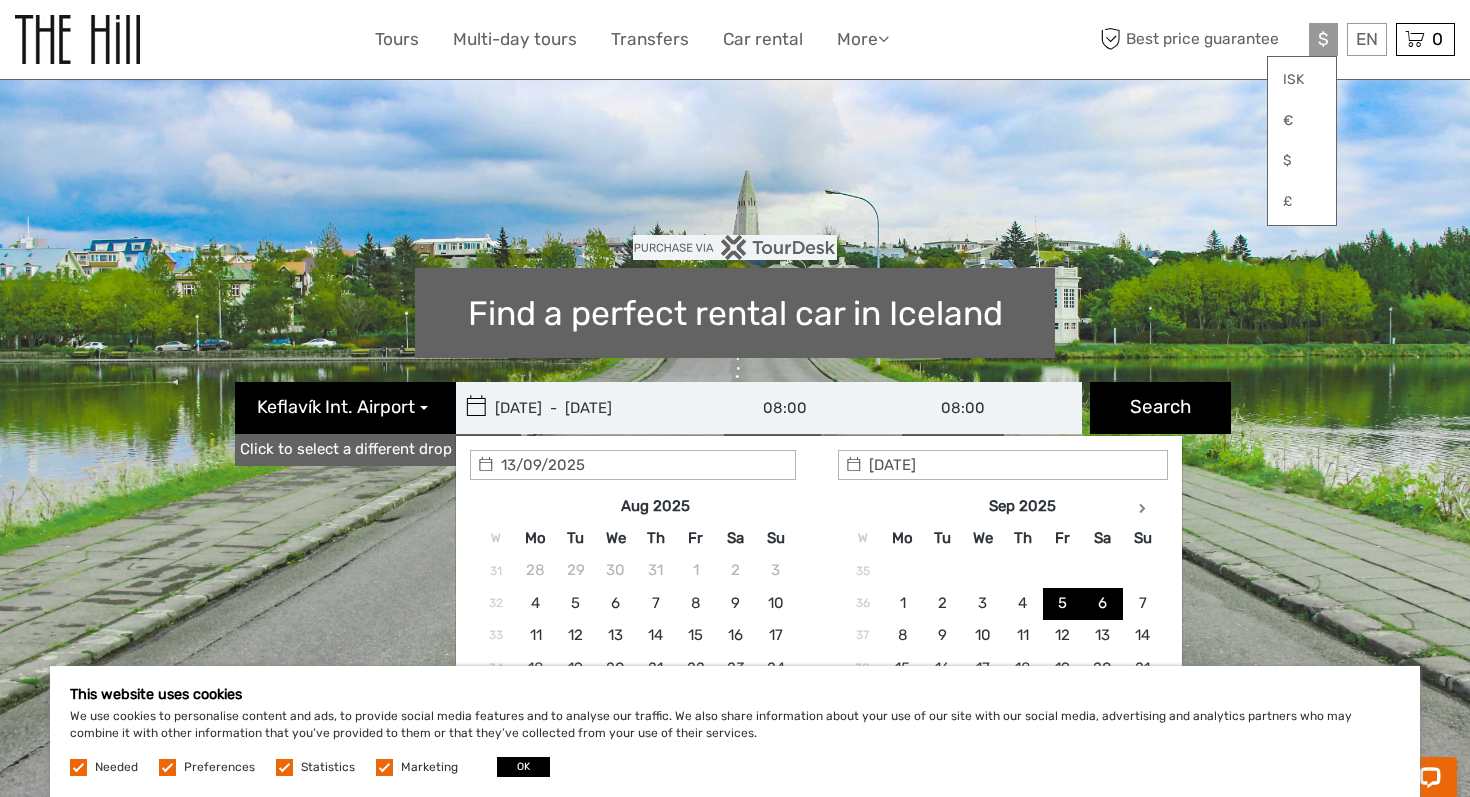 type on "[DATE]" 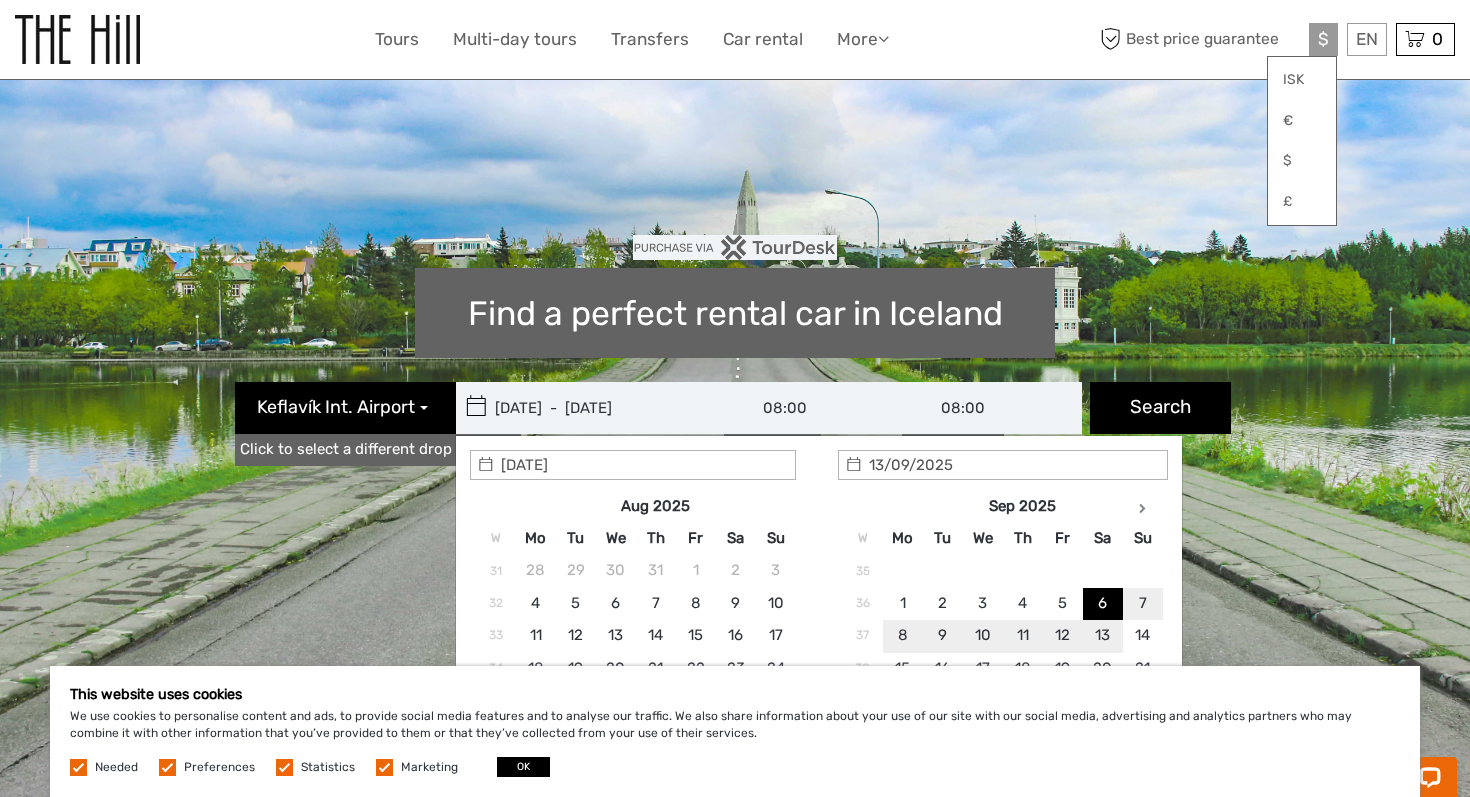 type on "12/09/2025" 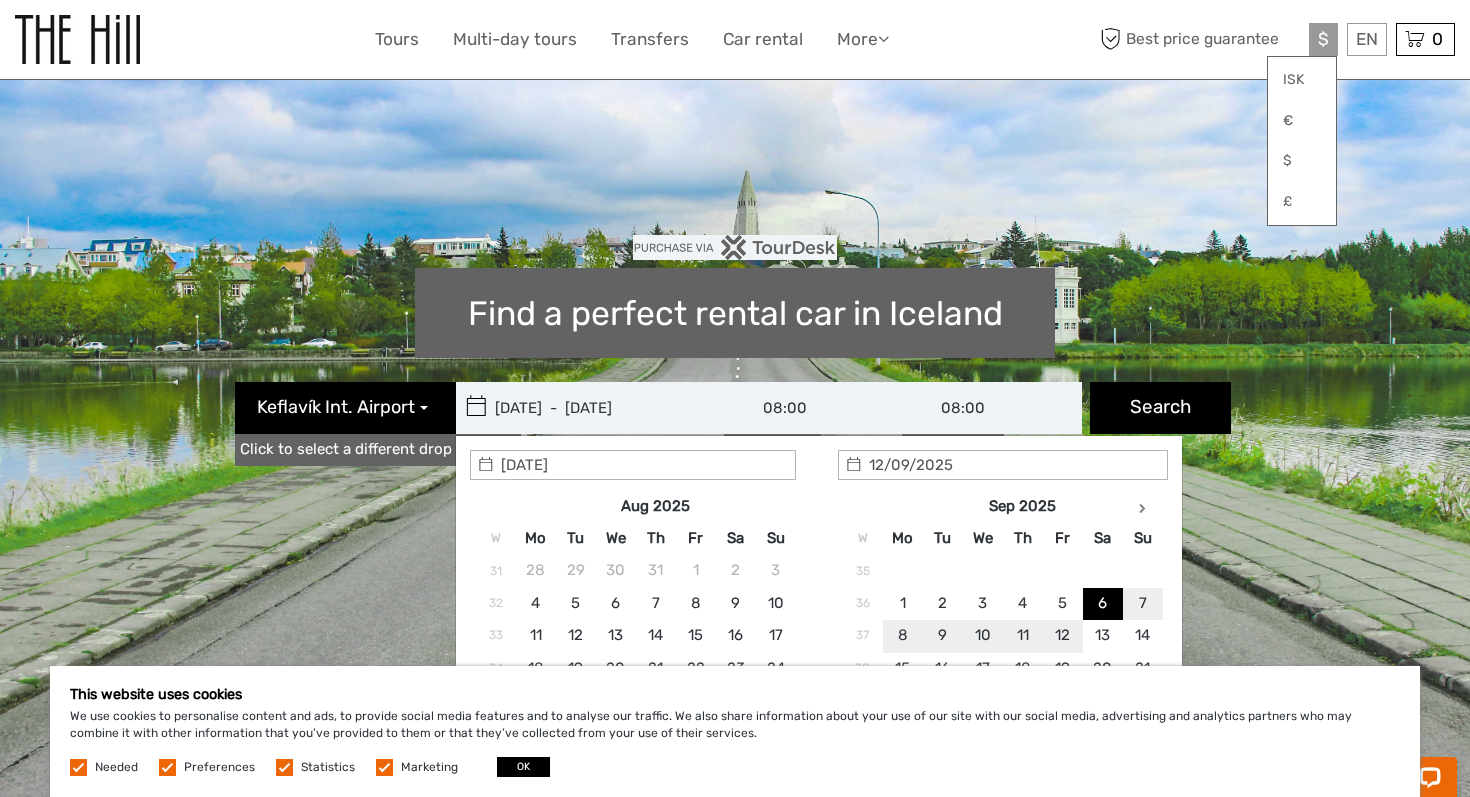type on "[DATE]  -  [DATE]" 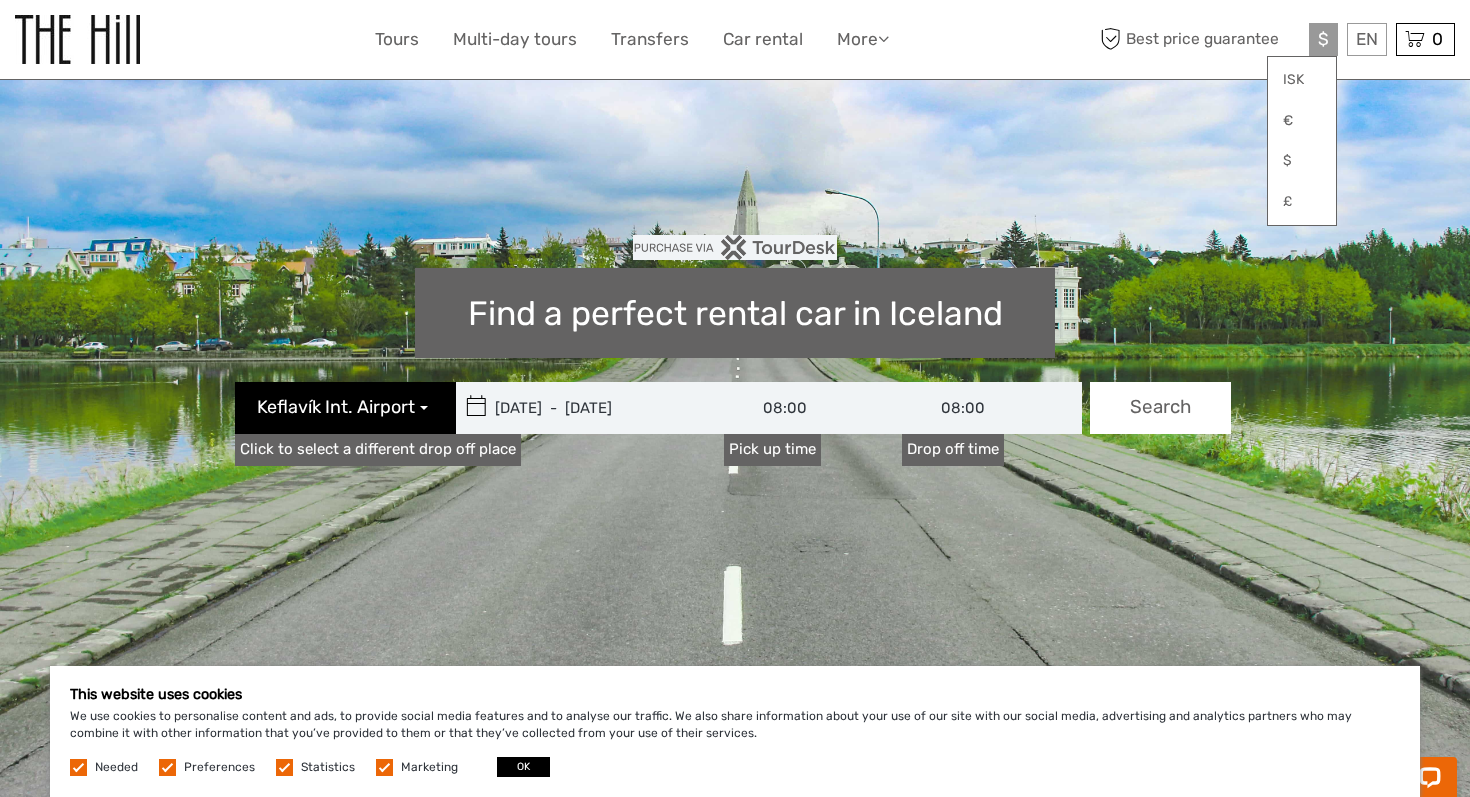 click on "Search" at bounding box center [1160, 408] 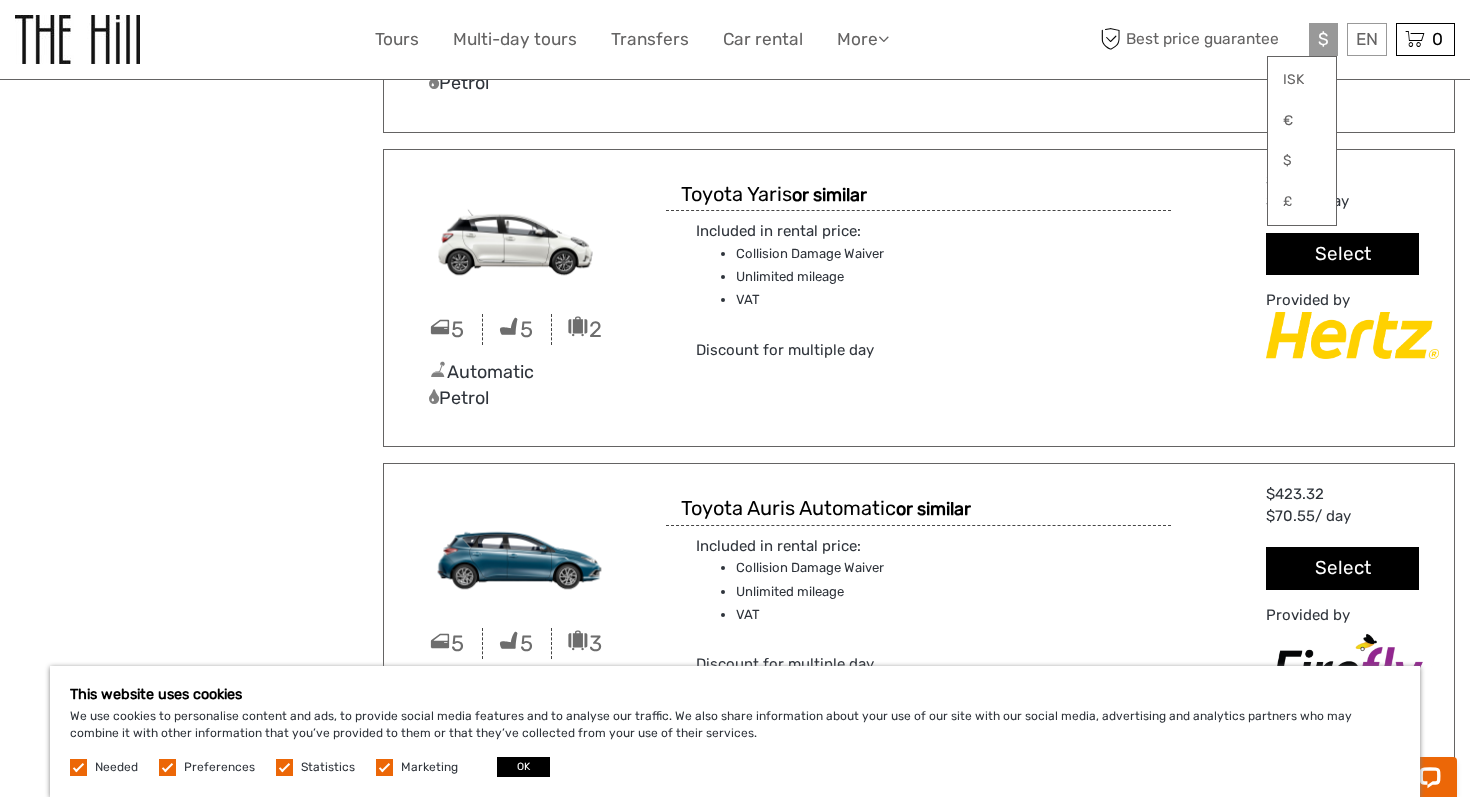 scroll, scrollTop: 1670, scrollLeft: 0, axis: vertical 